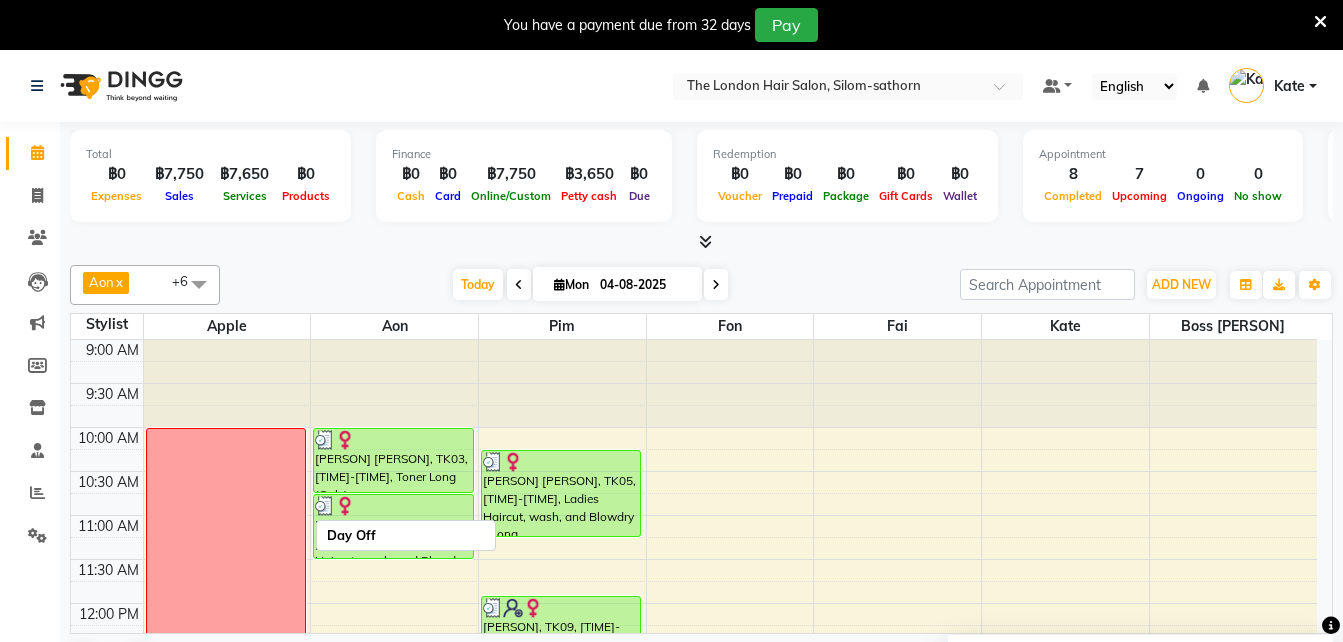scroll, scrollTop: 51, scrollLeft: 0, axis: vertical 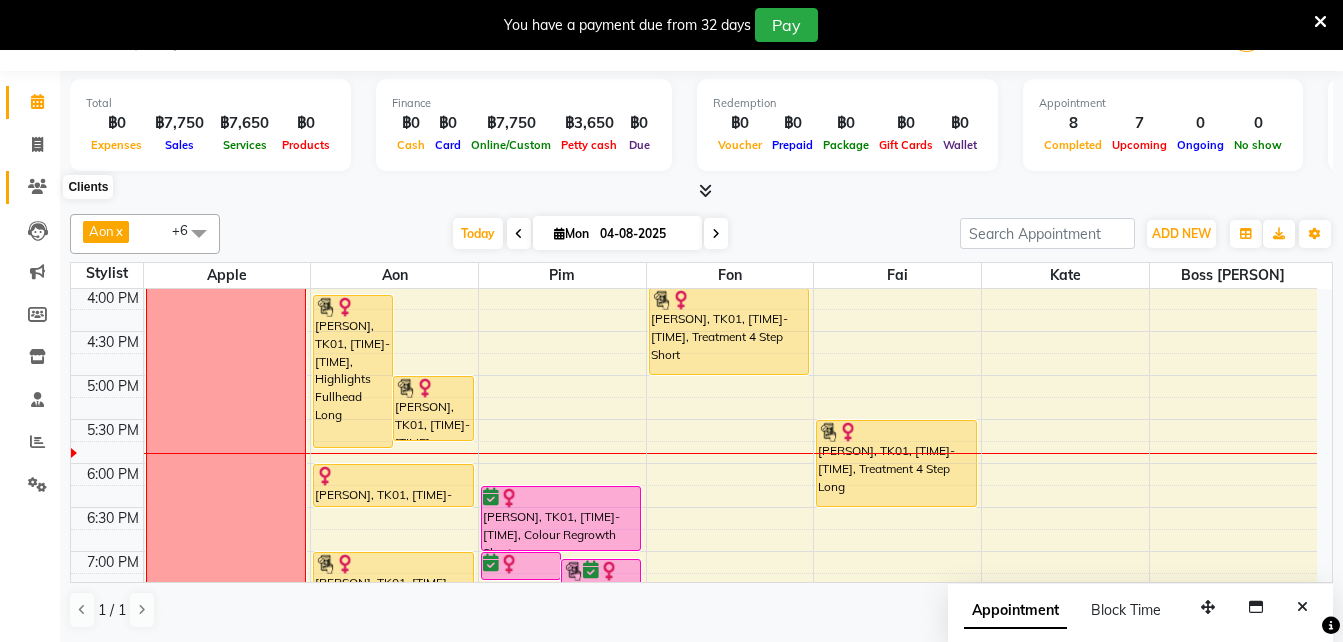 click 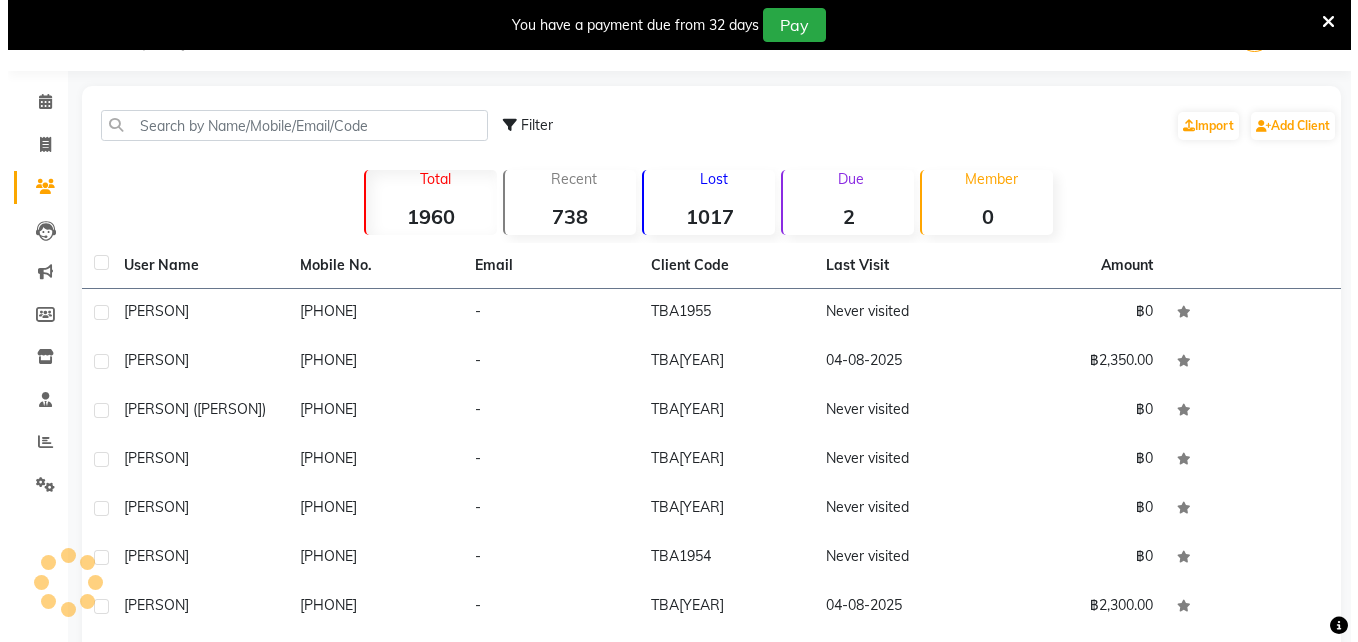 scroll, scrollTop: 0, scrollLeft: 0, axis: both 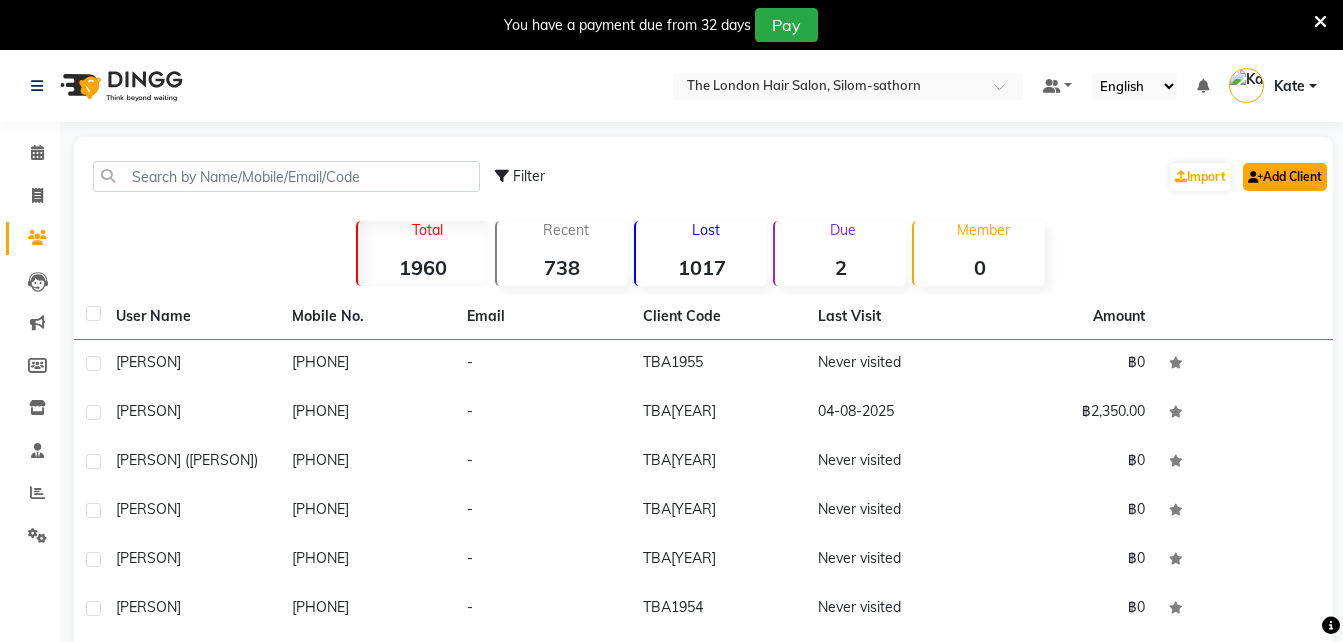 click on "Add Client" 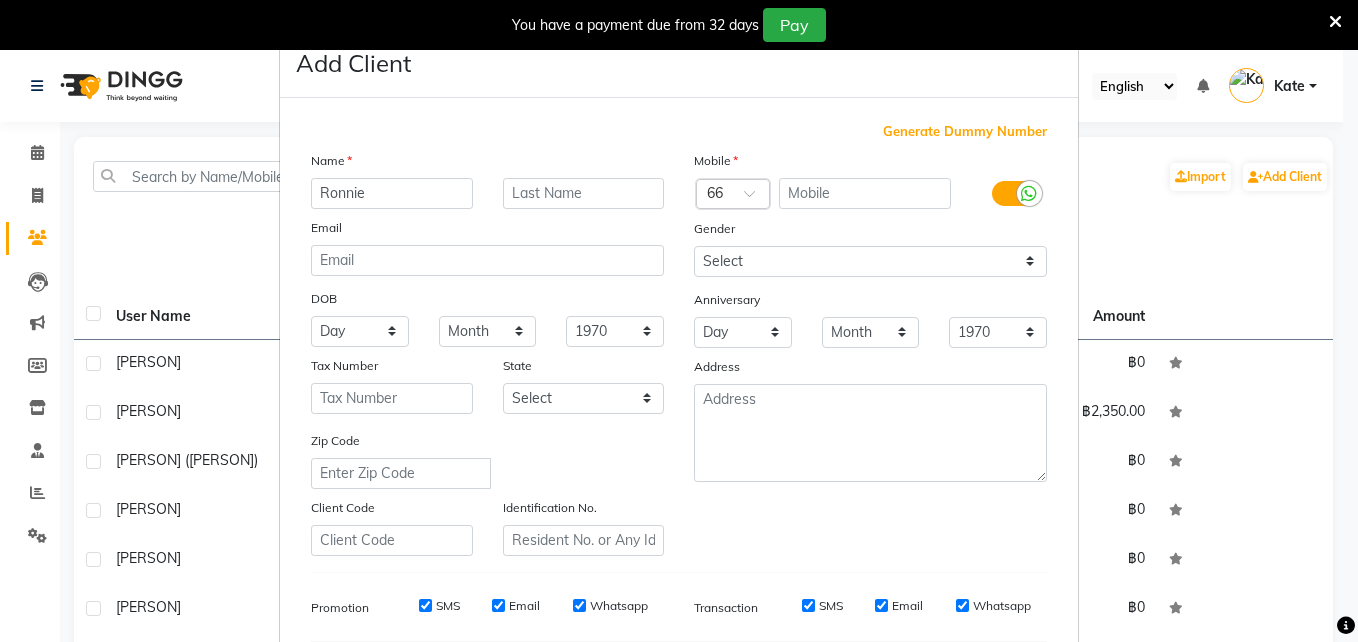 type on "Ronnie" 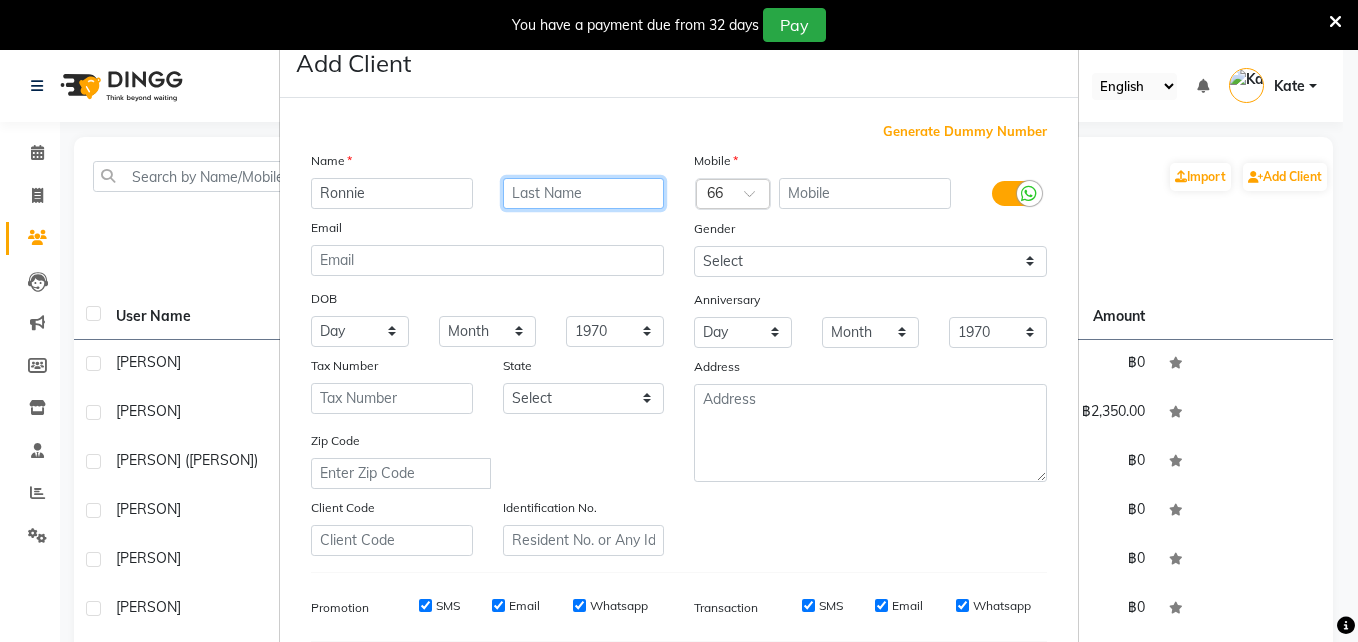click at bounding box center (584, 193) 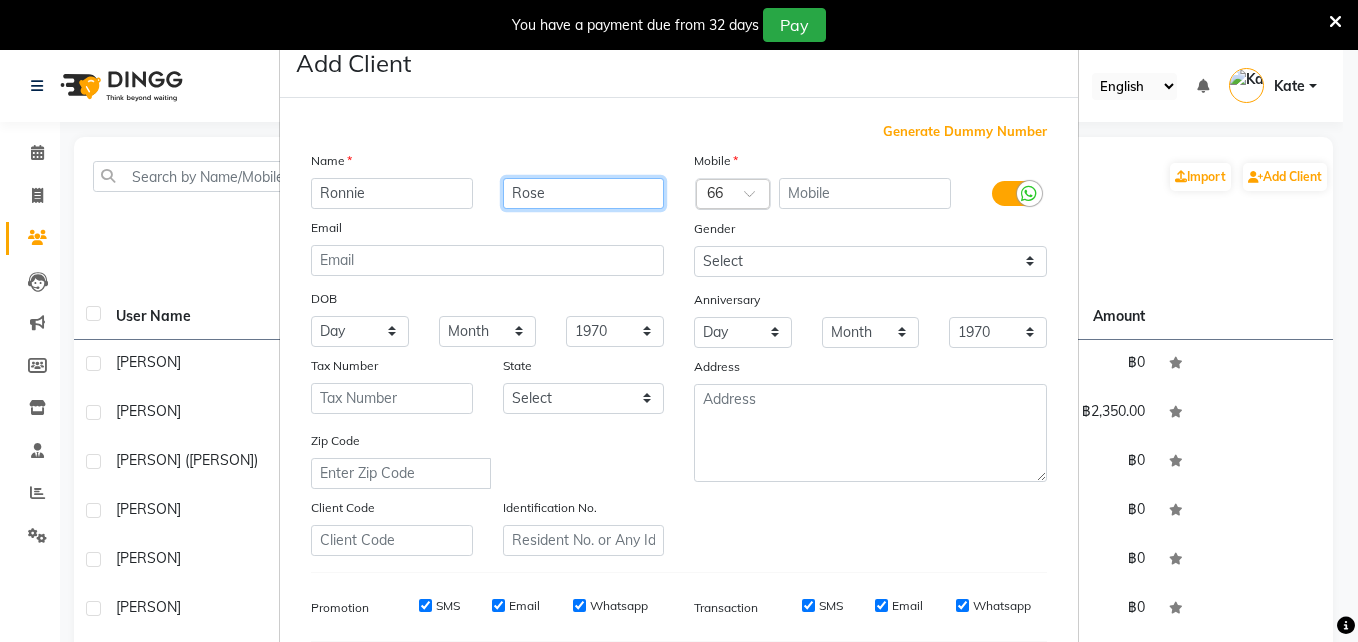 type on "Rose" 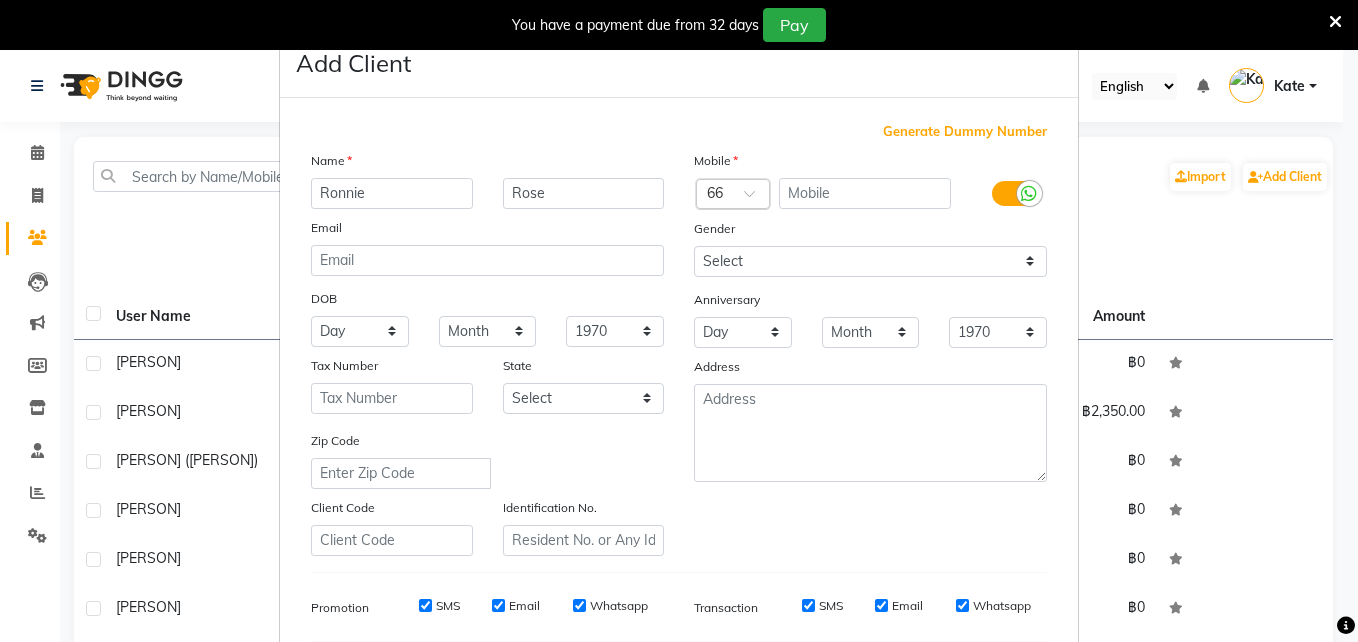 click at bounding box center [713, 195] 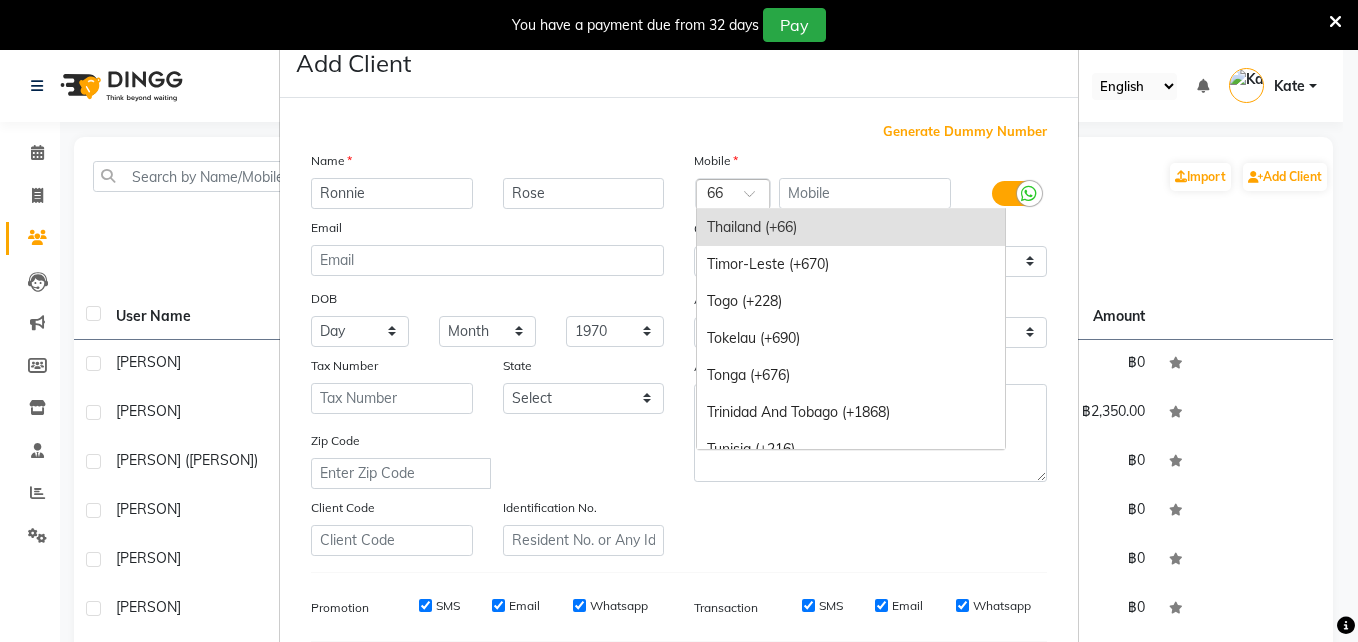 type on "1" 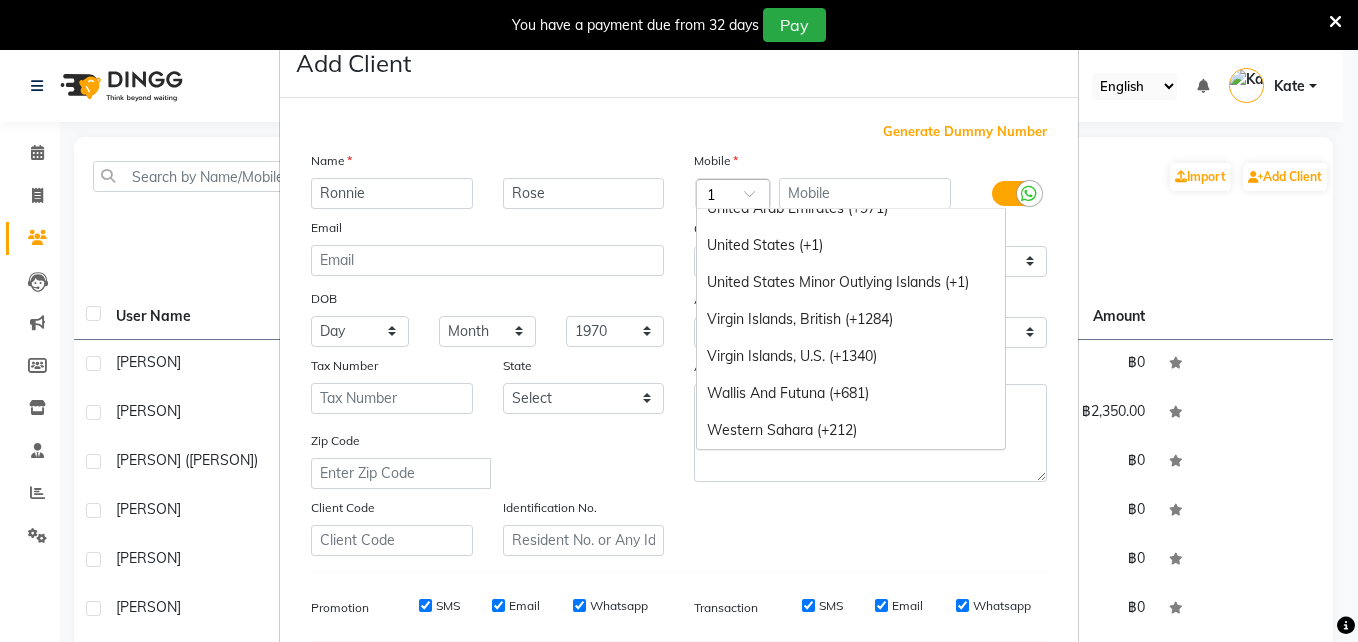 scroll, scrollTop: 1721, scrollLeft: 0, axis: vertical 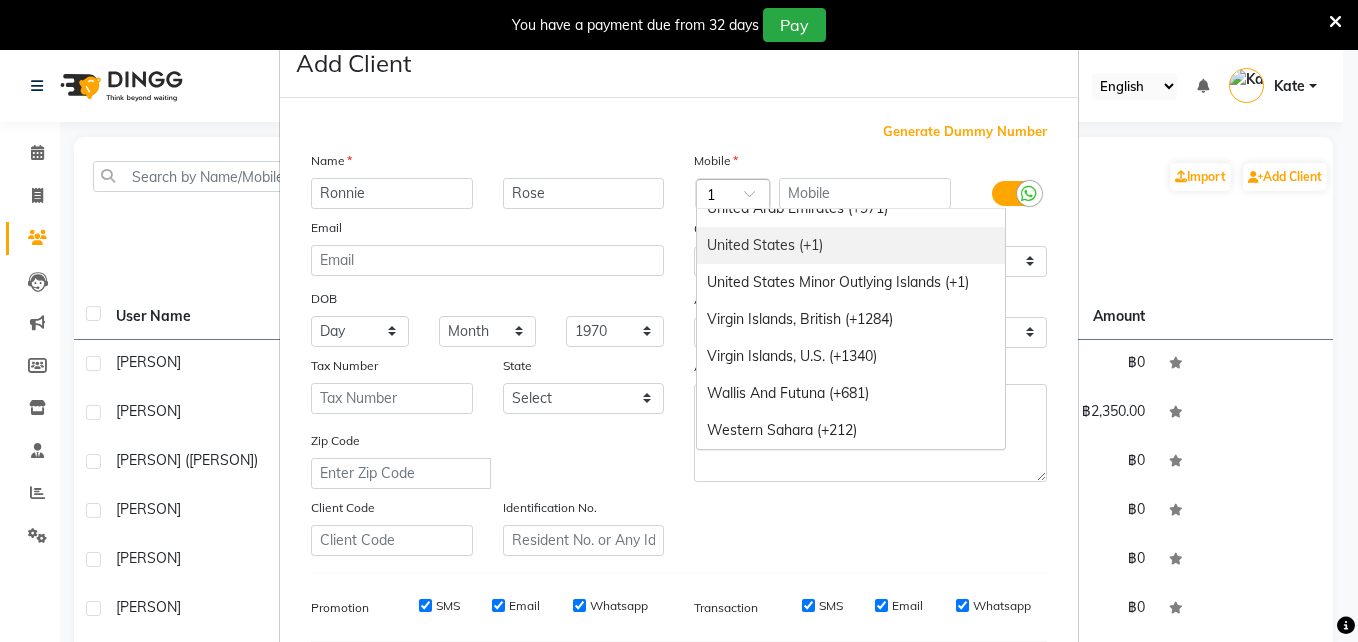 click on "United States (+1)" at bounding box center [851, 245] 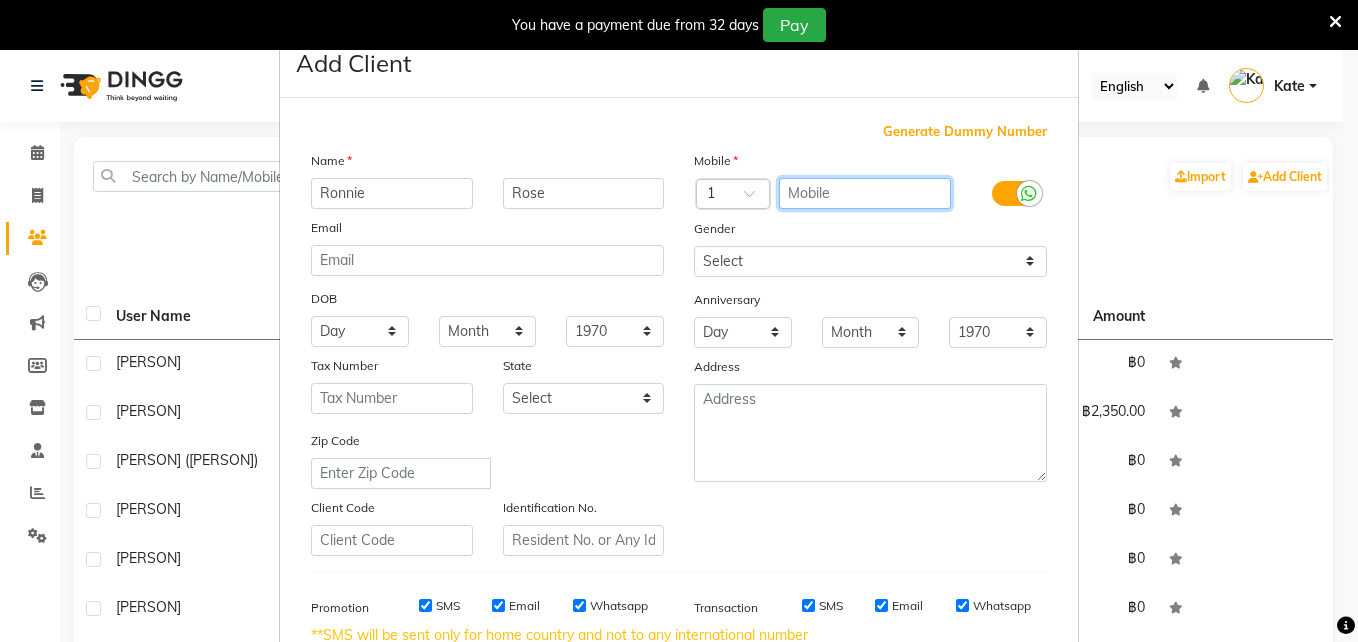 click at bounding box center (865, 193) 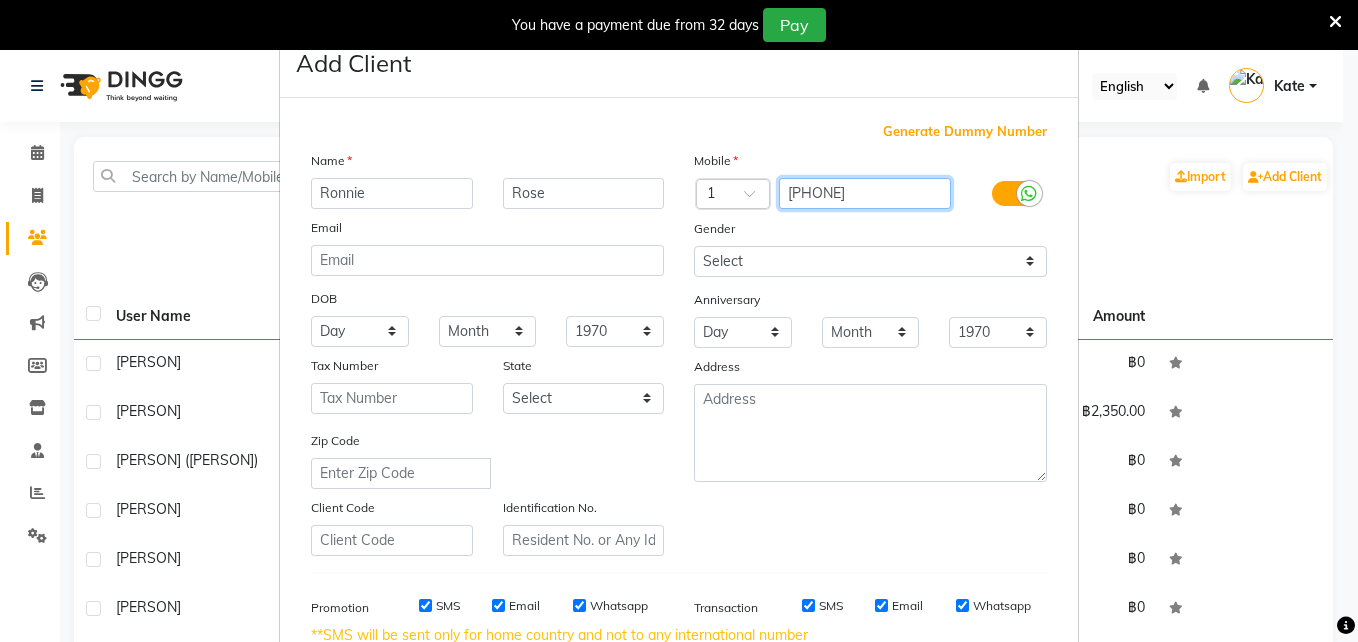 type on "[PHONE]" 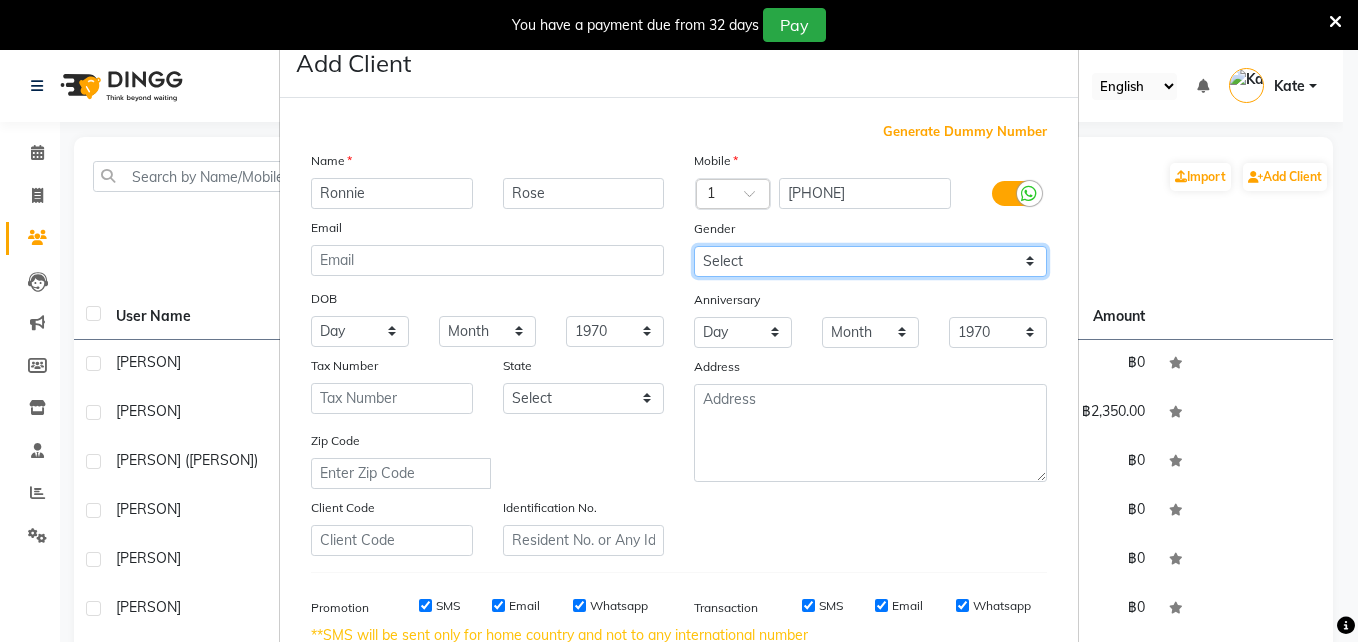click on "Select Male Female Other Prefer Not To Say" at bounding box center [870, 261] 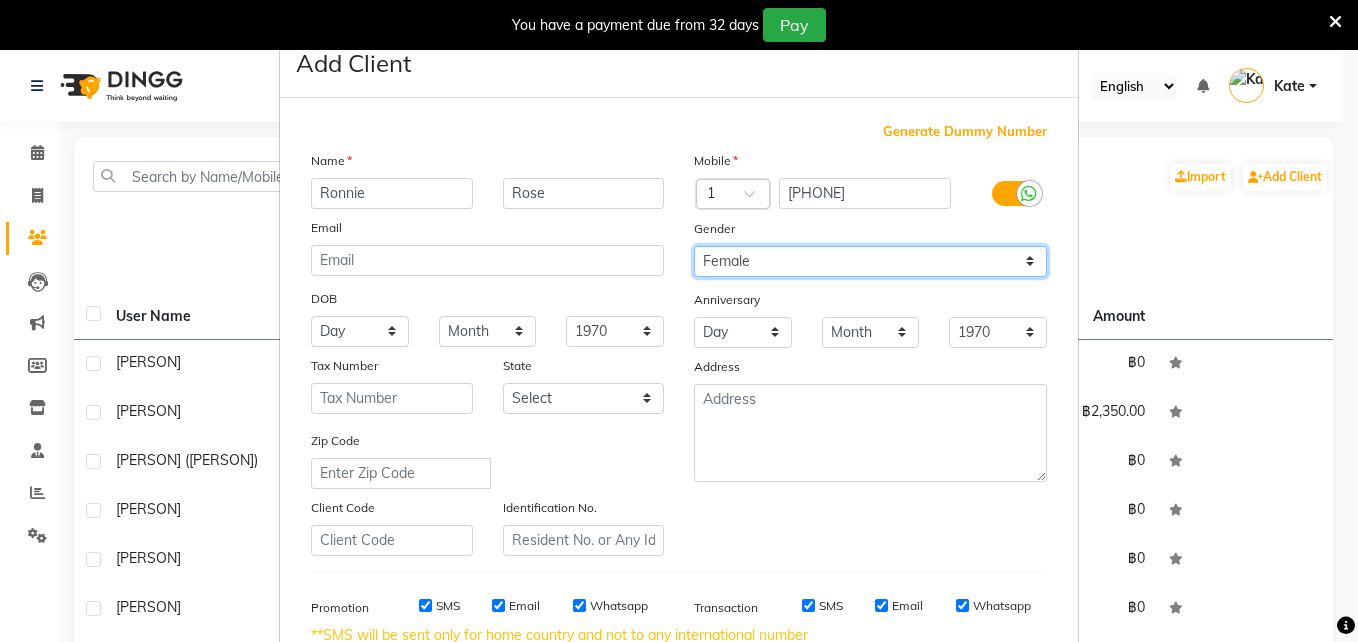 click on "Select Male Female Other Prefer Not To Say" at bounding box center [870, 261] 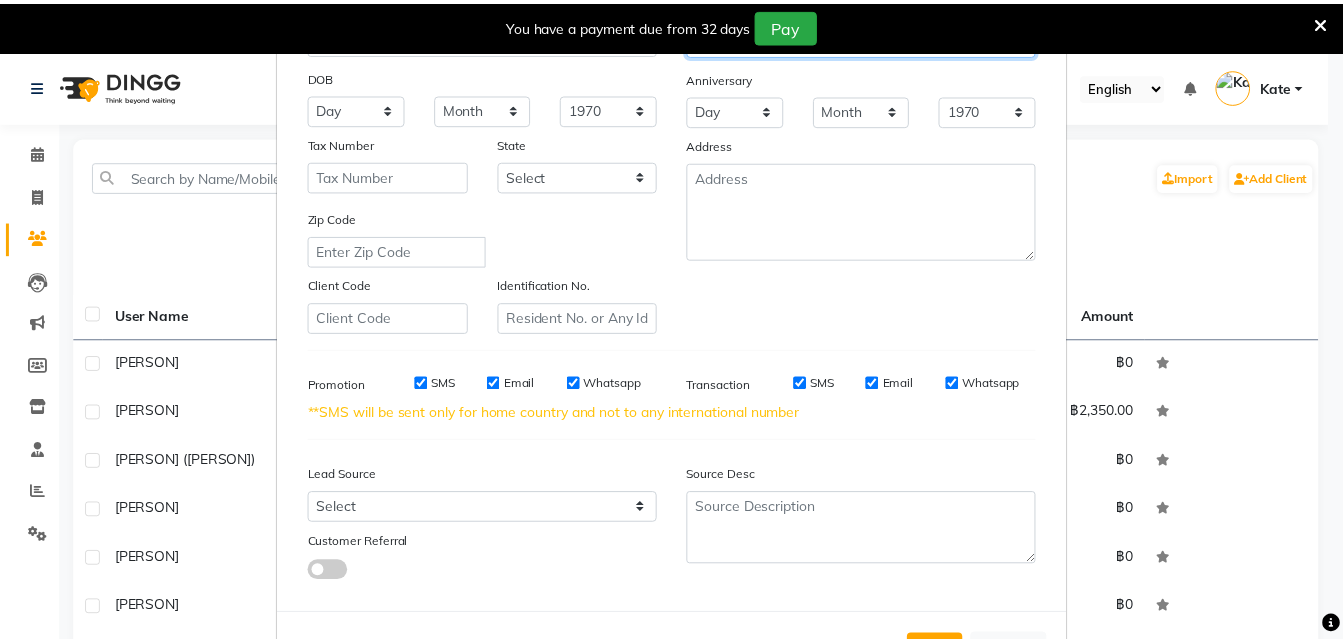 scroll, scrollTop: 302, scrollLeft: 0, axis: vertical 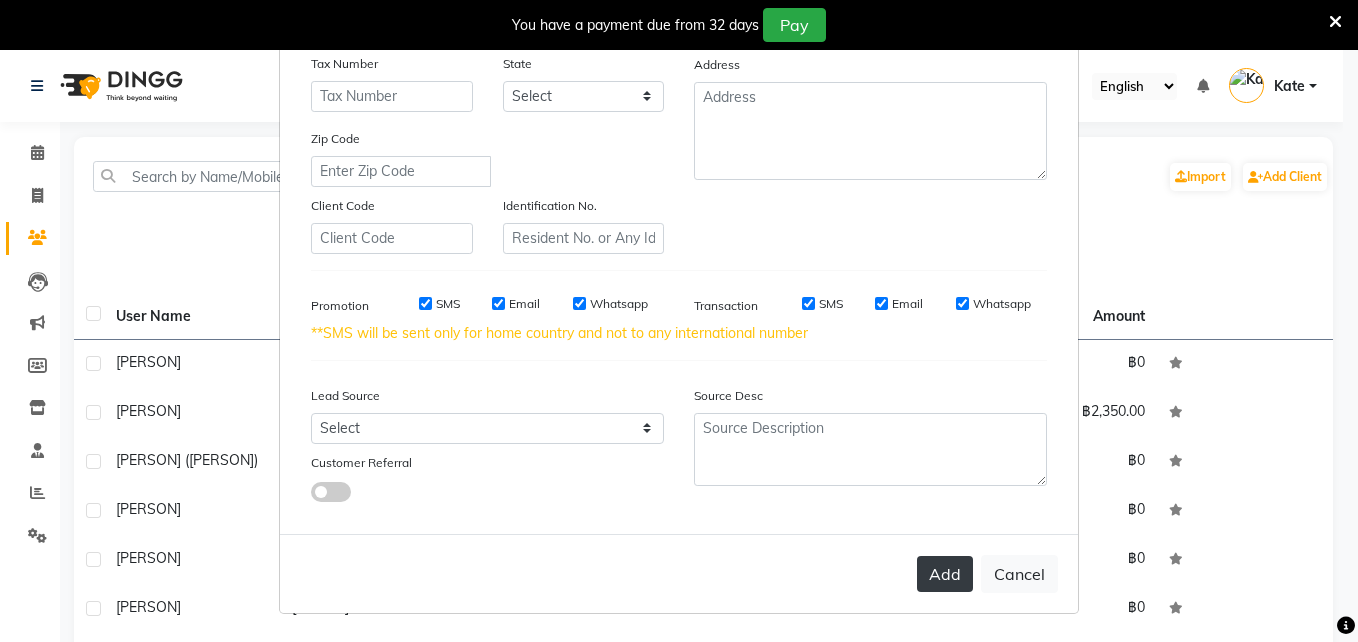 click on "Add" at bounding box center (945, 574) 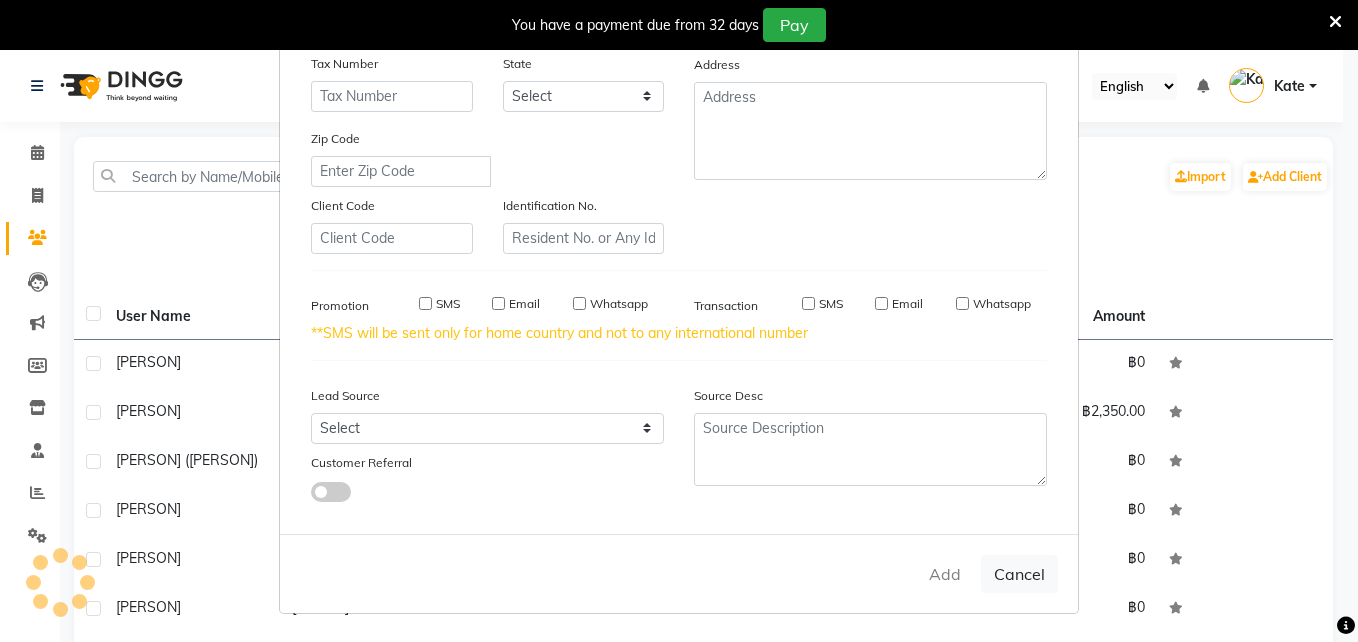 type 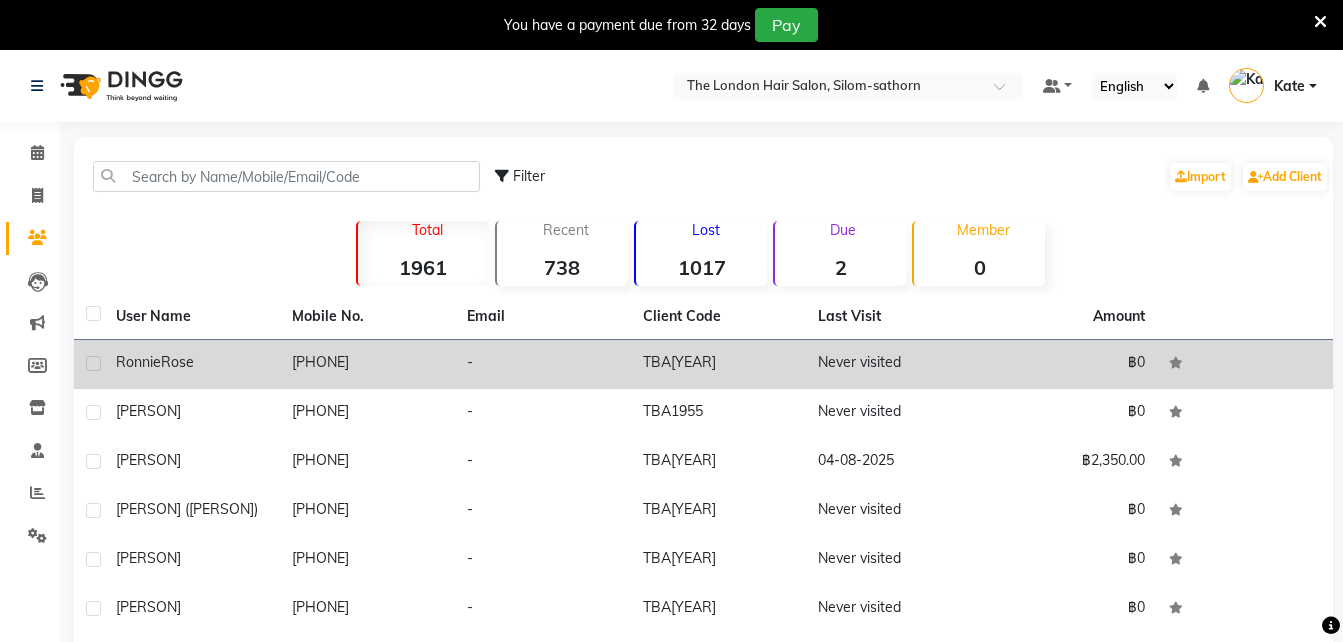 click on "TBA[YEAR]" 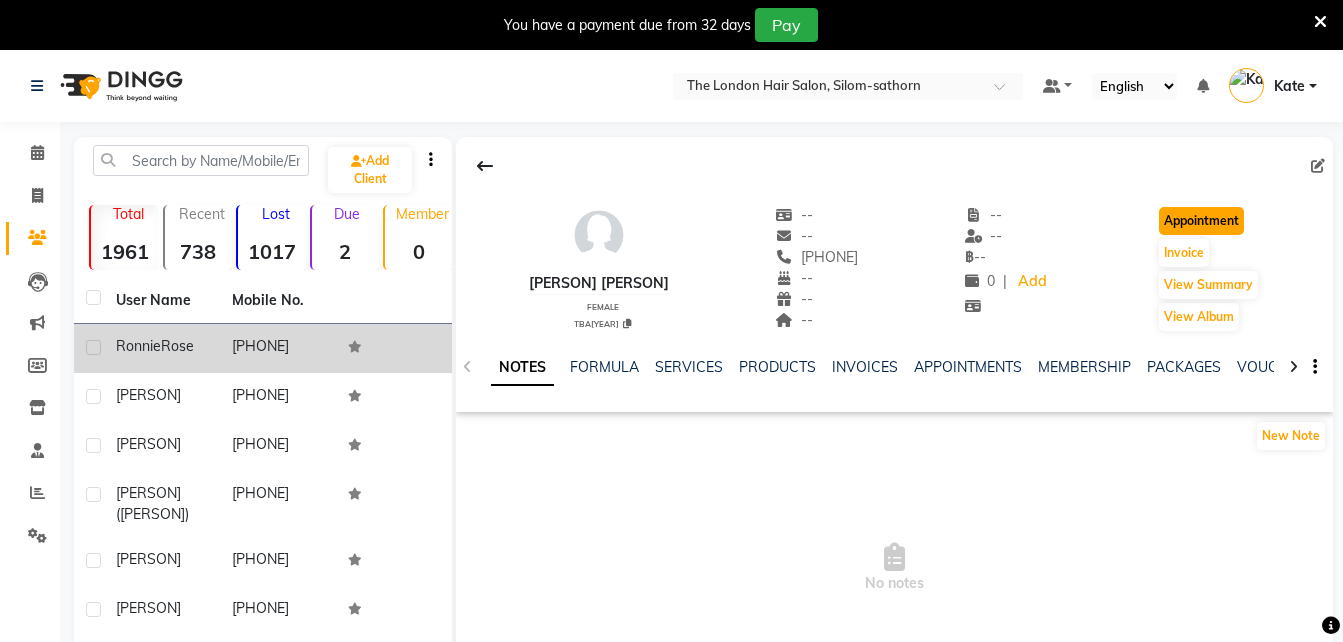 click on "Appointment" 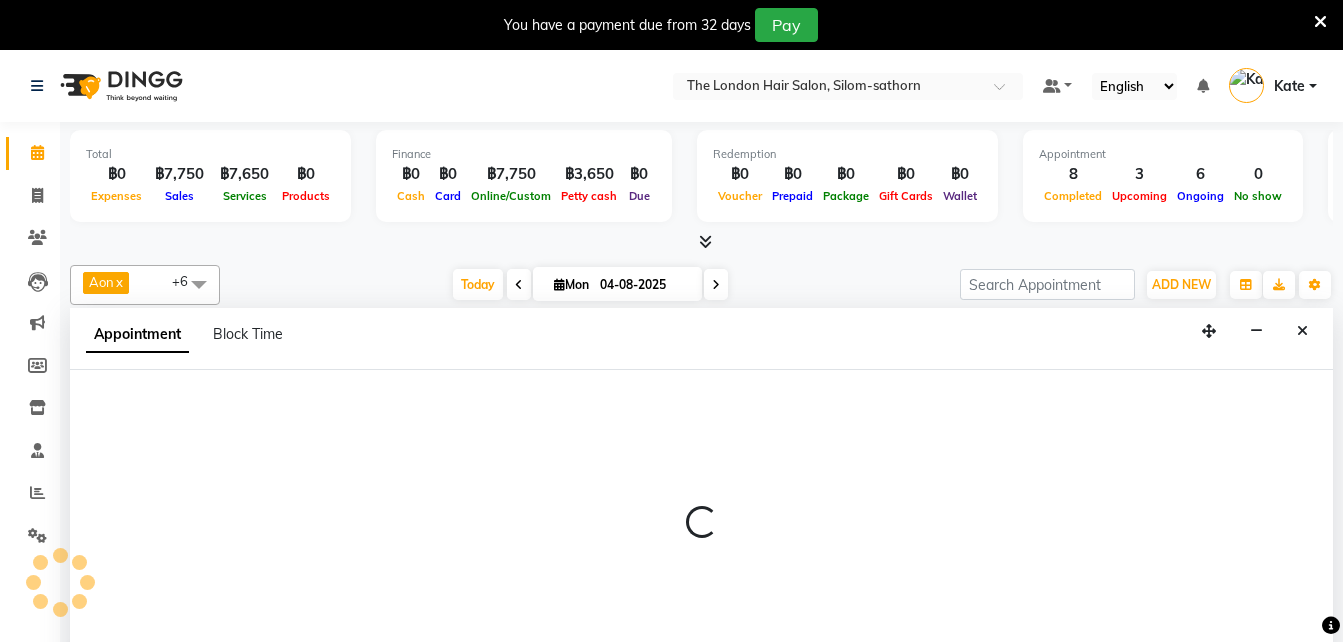 scroll, scrollTop: 0, scrollLeft: 0, axis: both 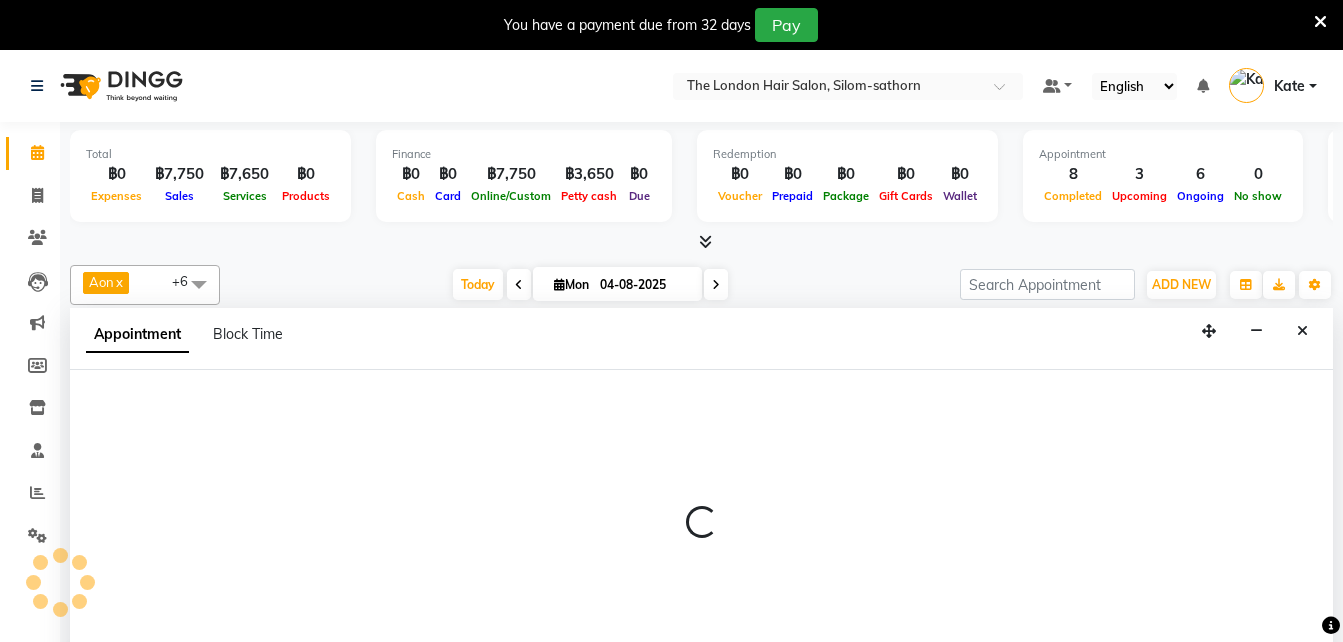 select on "600" 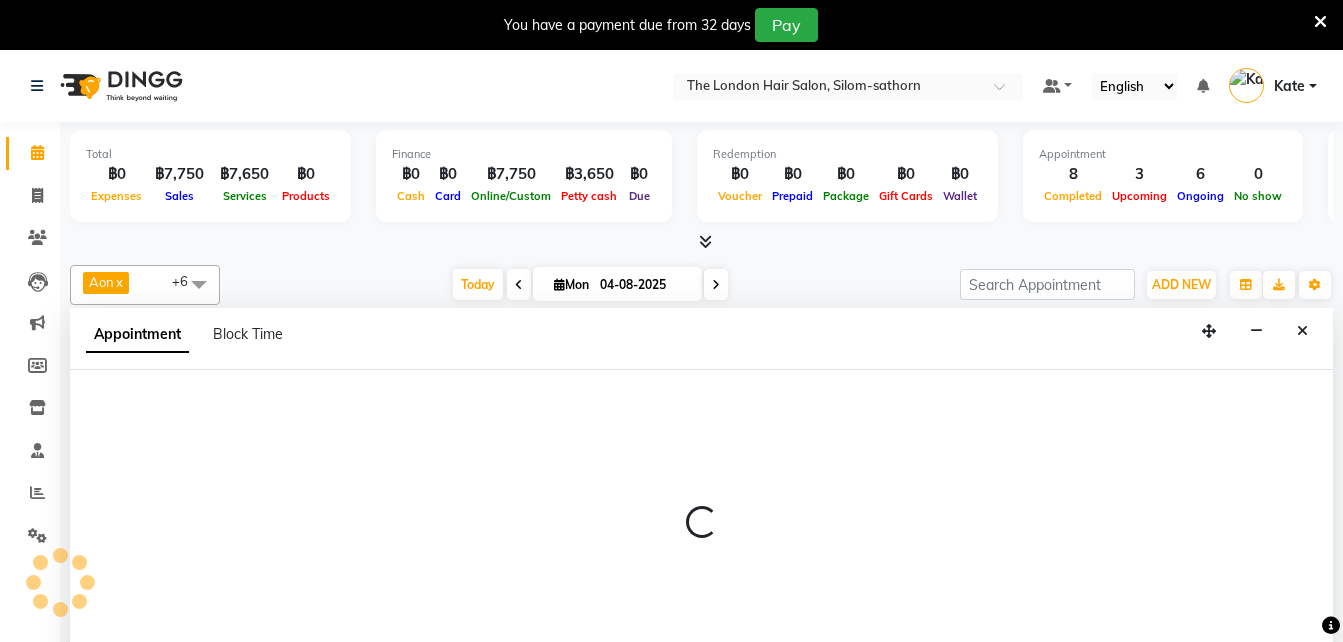 select on "tentative" 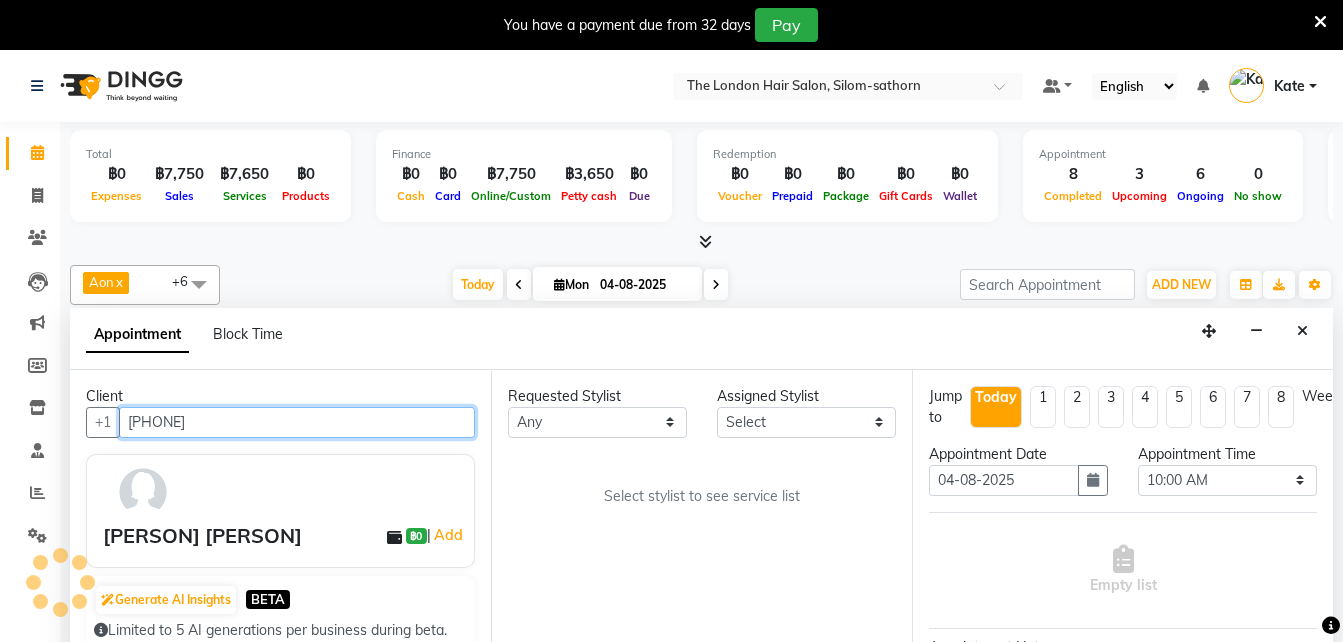 scroll, scrollTop: 51, scrollLeft: 0, axis: vertical 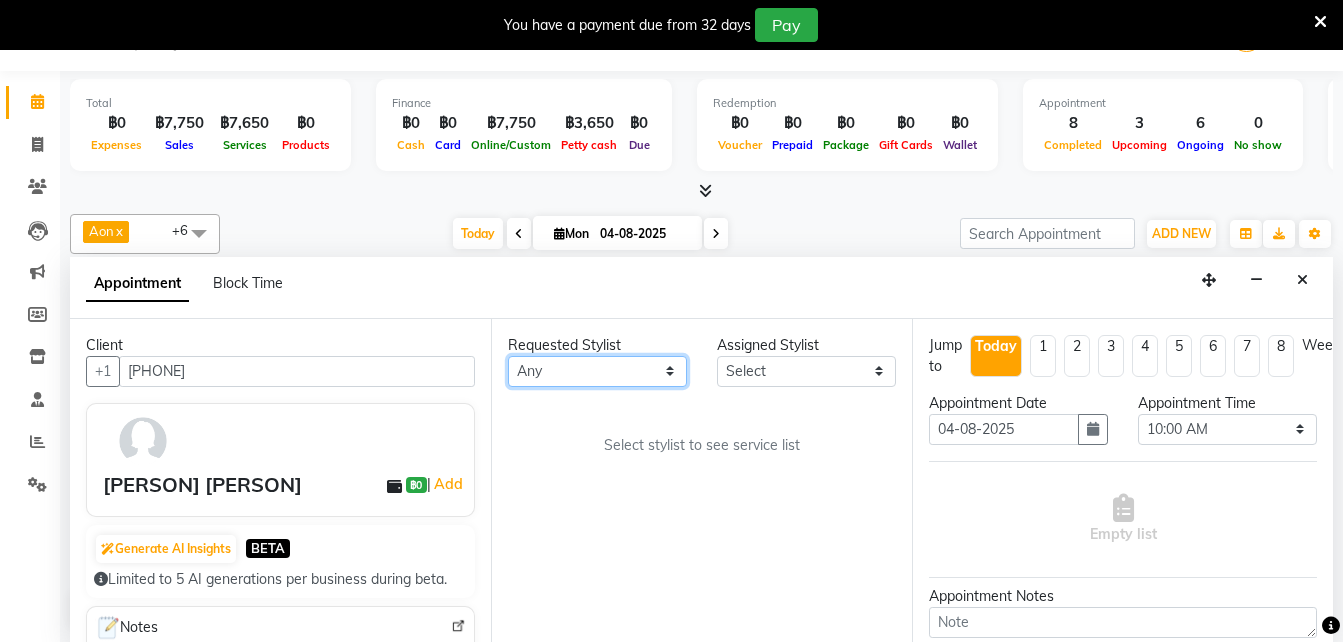 click on "Any Aon Apple   Boss Luke Fai  Fon Kate  Pim" at bounding box center (597, 371) 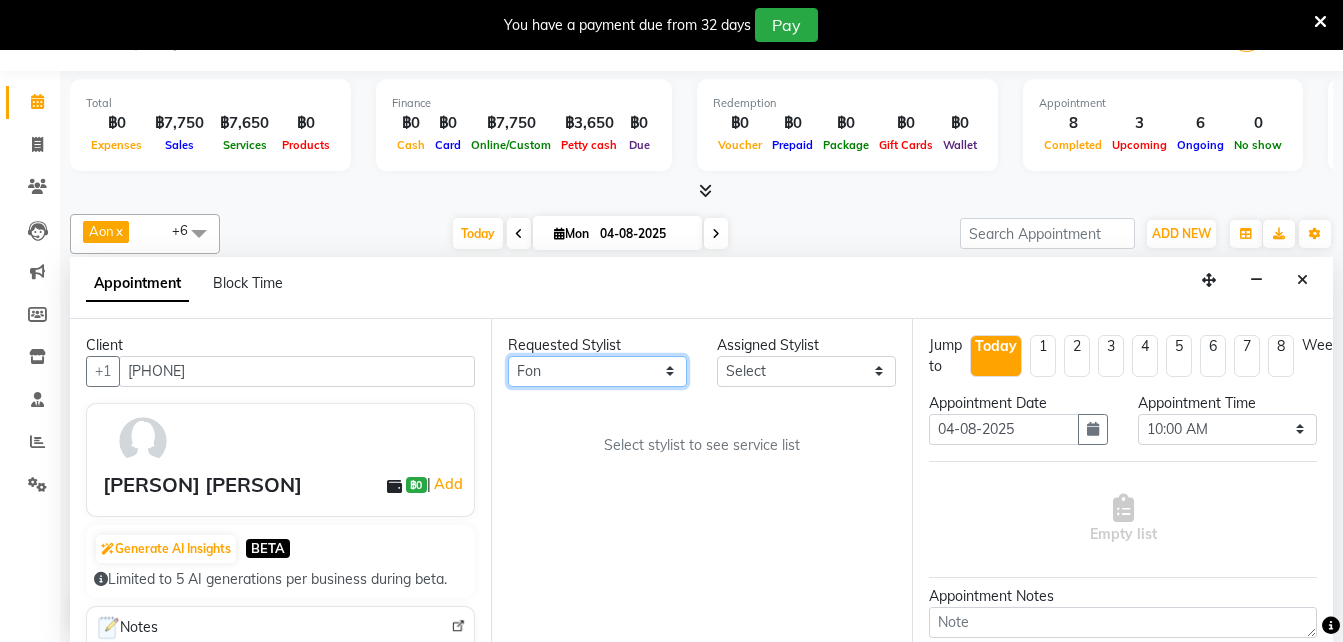 click on "Any Aon Apple   Boss Luke Fai  Fon Kate  Pim" at bounding box center [597, 371] 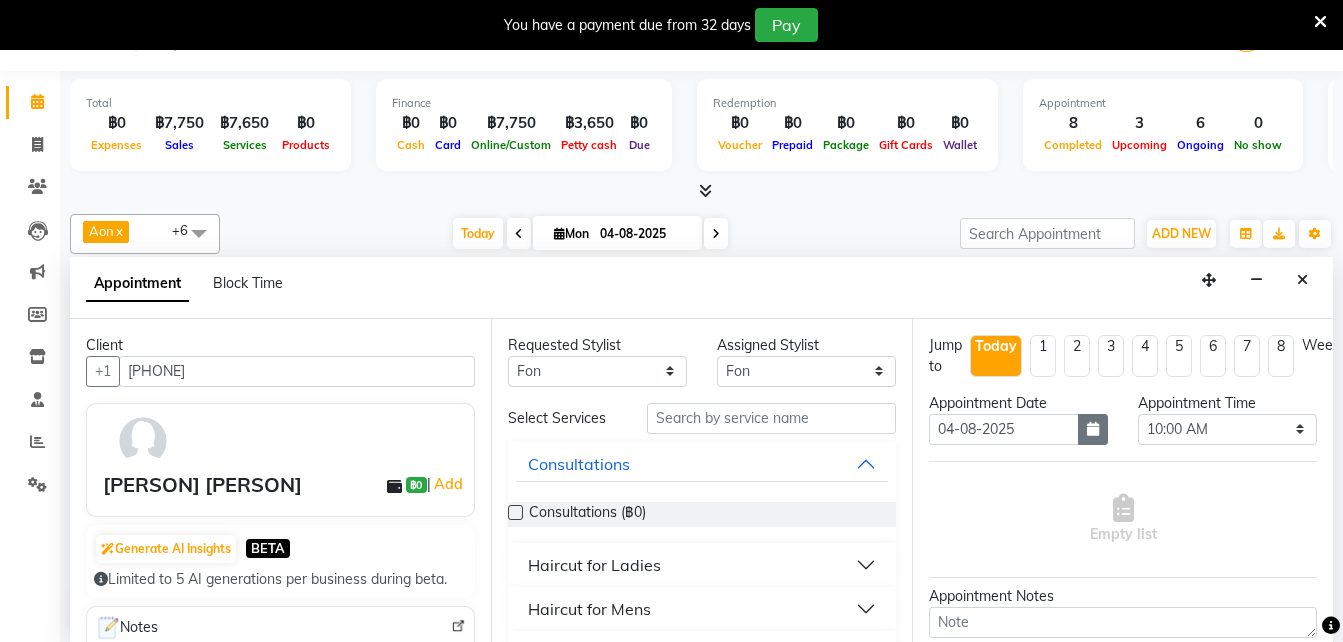 click at bounding box center (1093, 429) 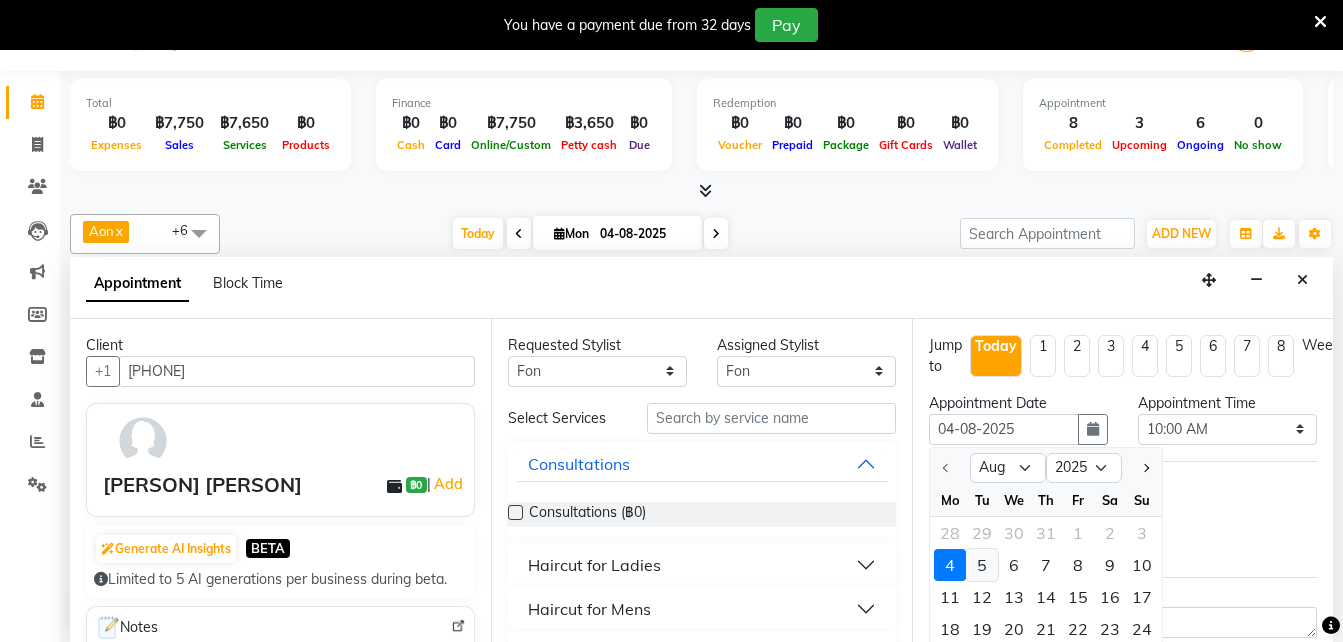 click on "5" at bounding box center (982, 565) 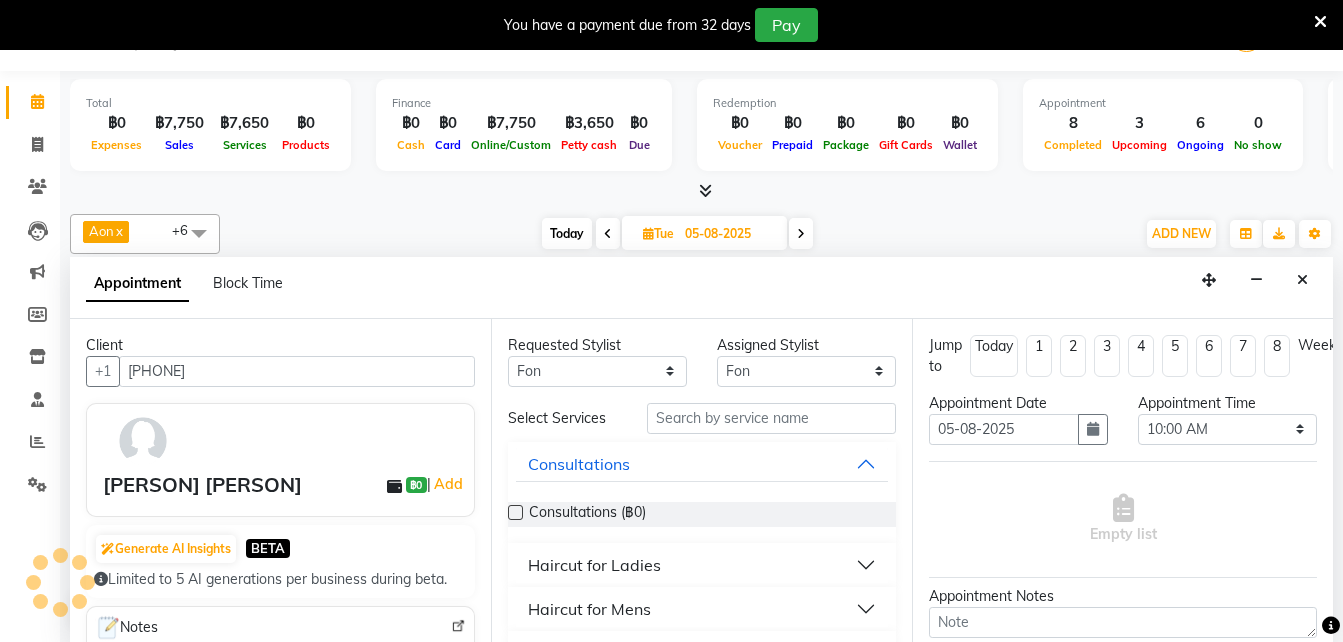 scroll, scrollTop: 705, scrollLeft: 0, axis: vertical 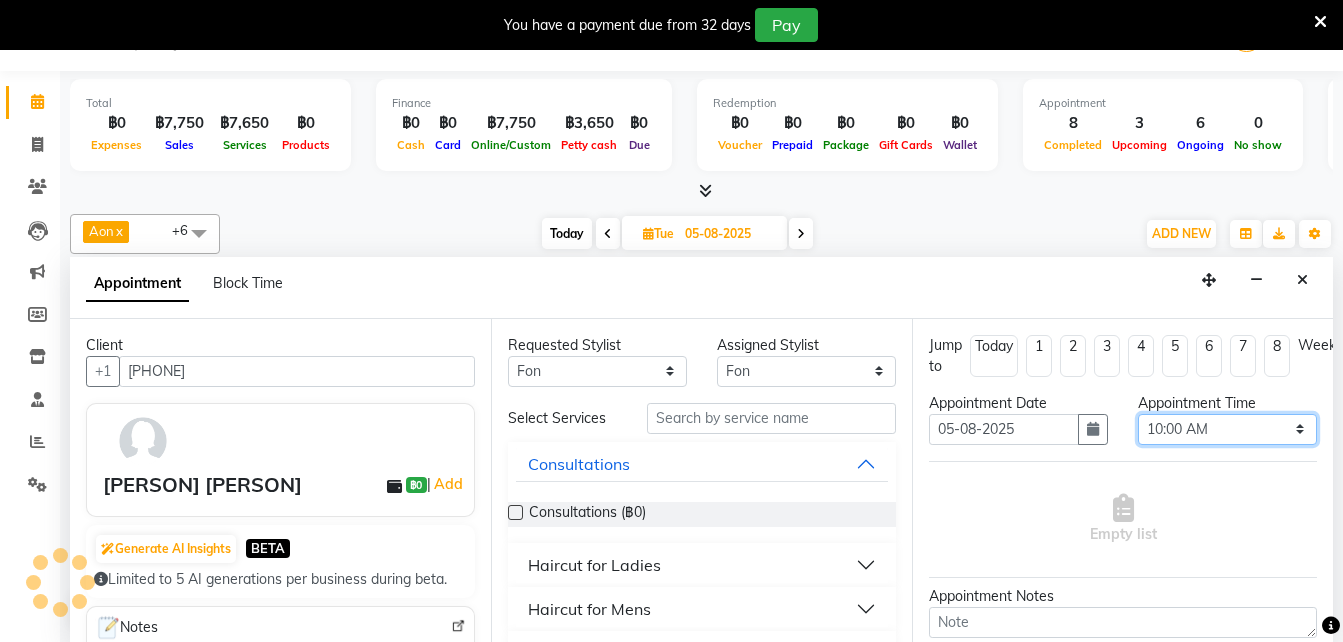 click on "Select 10:00 AM 10:05 AM 10:10 AM 10:15 AM 10:20 AM 10:25 AM 10:30 AM 10:35 AM 10:40 AM 10:45 AM 10:50 AM 10:55 AM 11:00 AM 11:05 AM 11:10 AM 11:15 AM 11:20 AM 11:25 AM 11:30 AM 11:35 AM 11:40 AM 11:45 AM 11:50 AM 11:55 AM 12:00 PM 12:05 PM 12:10 PM 12:15 PM 12:20 PM 12:25 PM 12:30 PM 12:35 PM 12:40 PM 12:45 PM 12:50 PM 12:55 PM 01:00 PM 01:05 PM 01:10 PM 01:15 PM 01:20 PM 01:25 PM 01:30 PM 01:35 PM 01:40 PM 01:45 PM 01:50 PM 01:55 PM 02:00 PM 02:05 PM 02:10 PM 02:15 PM 02:20 PM 02:25 PM 02:30 PM 02:35 PM 02:40 PM 02:45 PM 02:50 PM 02:55 PM 03:00 PM 03:05 PM 03:10 PM 03:15 PM 03:20 PM 03:25 PM 03:30 PM 03:35 PM 03:40 PM 03:45 PM 03:50 PM 03:55 PM 04:00 PM 04:05 PM 04:10 PM 04:15 PM 04:20 PM 04:25 PM 04:30 PM 04:35 PM 04:40 PM 04:45 PM 04:50 PM 04:55 PM 05:00 PM 05:05 PM 05:10 PM 05:15 PM 05:20 PM 05:25 PM 05:30 PM 05:35 PM 05:40 PM 05:45 PM 05:50 PM 05:55 PM 06:00 PM 06:05 PM 06:10 PM 06:15 PM 06:20 PM 06:25 PM 06:30 PM 06:35 PM 06:40 PM 06:45 PM 06:50 PM 06:55 PM 07:00 PM 07:05 PM 07:10 PM 07:15 PM 07:20 PM" at bounding box center [1227, 429] 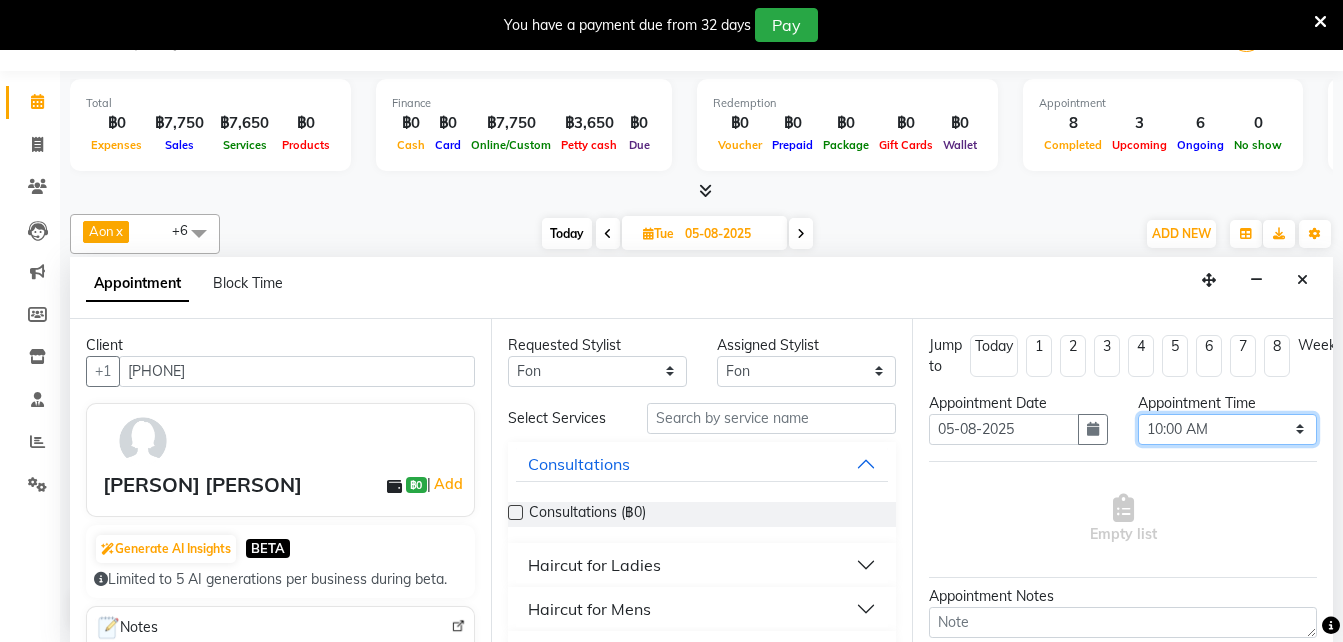 select on "1125" 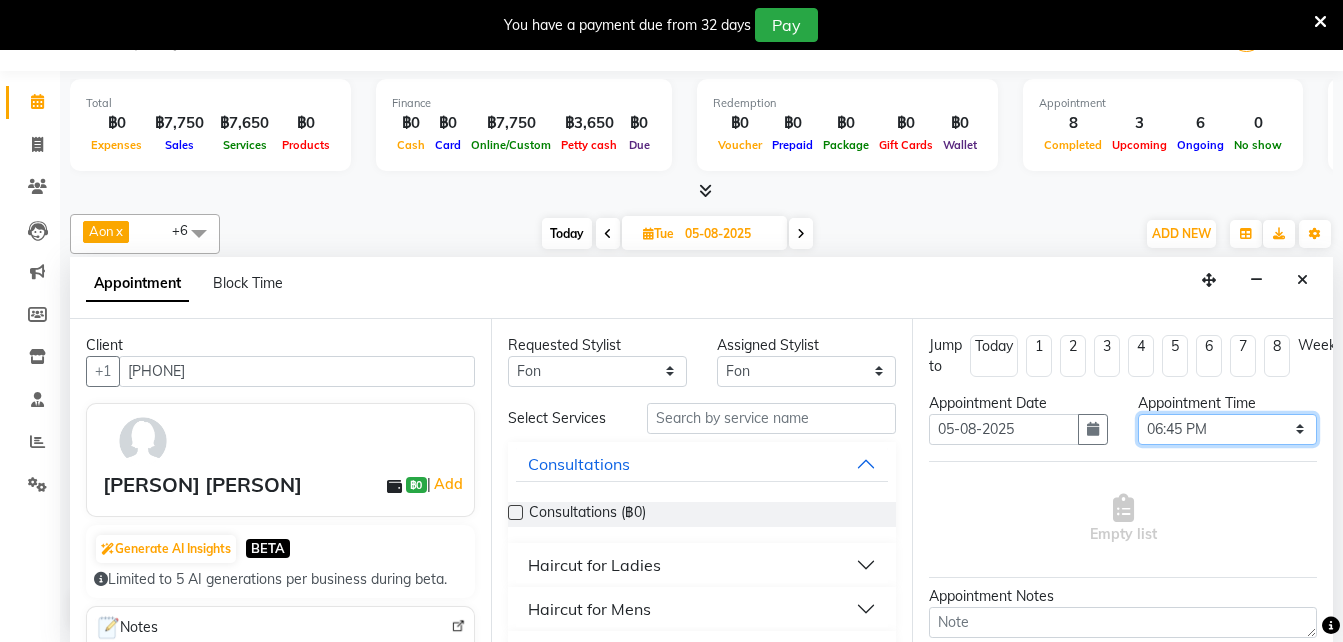 click on "Select 10:00 AM 10:05 AM 10:10 AM 10:15 AM 10:20 AM 10:25 AM 10:30 AM 10:35 AM 10:40 AM 10:45 AM 10:50 AM 10:55 AM 11:00 AM 11:05 AM 11:10 AM 11:15 AM 11:20 AM 11:25 AM 11:30 AM 11:35 AM 11:40 AM 11:45 AM 11:50 AM 11:55 AM 12:00 PM 12:05 PM 12:10 PM 12:15 PM 12:20 PM 12:25 PM 12:30 PM 12:35 PM 12:40 PM 12:45 PM 12:50 PM 12:55 PM 01:00 PM 01:05 PM 01:10 PM 01:15 PM 01:20 PM 01:25 PM 01:30 PM 01:35 PM 01:40 PM 01:45 PM 01:50 PM 01:55 PM 02:00 PM 02:05 PM 02:10 PM 02:15 PM 02:20 PM 02:25 PM 02:30 PM 02:35 PM 02:40 PM 02:45 PM 02:50 PM 02:55 PM 03:00 PM 03:05 PM 03:10 PM 03:15 PM 03:20 PM 03:25 PM 03:30 PM 03:35 PM 03:40 PM 03:45 PM 03:50 PM 03:55 PM 04:00 PM 04:05 PM 04:10 PM 04:15 PM 04:20 PM 04:25 PM 04:30 PM 04:35 PM 04:40 PM 04:45 PM 04:50 PM 04:55 PM 05:00 PM 05:05 PM 05:10 PM 05:15 PM 05:20 PM 05:25 PM 05:30 PM 05:35 PM 05:40 PM 05:45 PM 05:50 PM 05:55 PM 06:00 PM 06:05 PM 06:10 PM 06:15 PM 06:20 PM 06:25 PM 06:30 PM 06:35 PM 06:40 PM 06:45 PM 06:50 PM 06:55 PM 07:00 PM 07:05 PM 07:10 PM 07:15 PM 07:20 PM" at bounding box center [1227, 429] 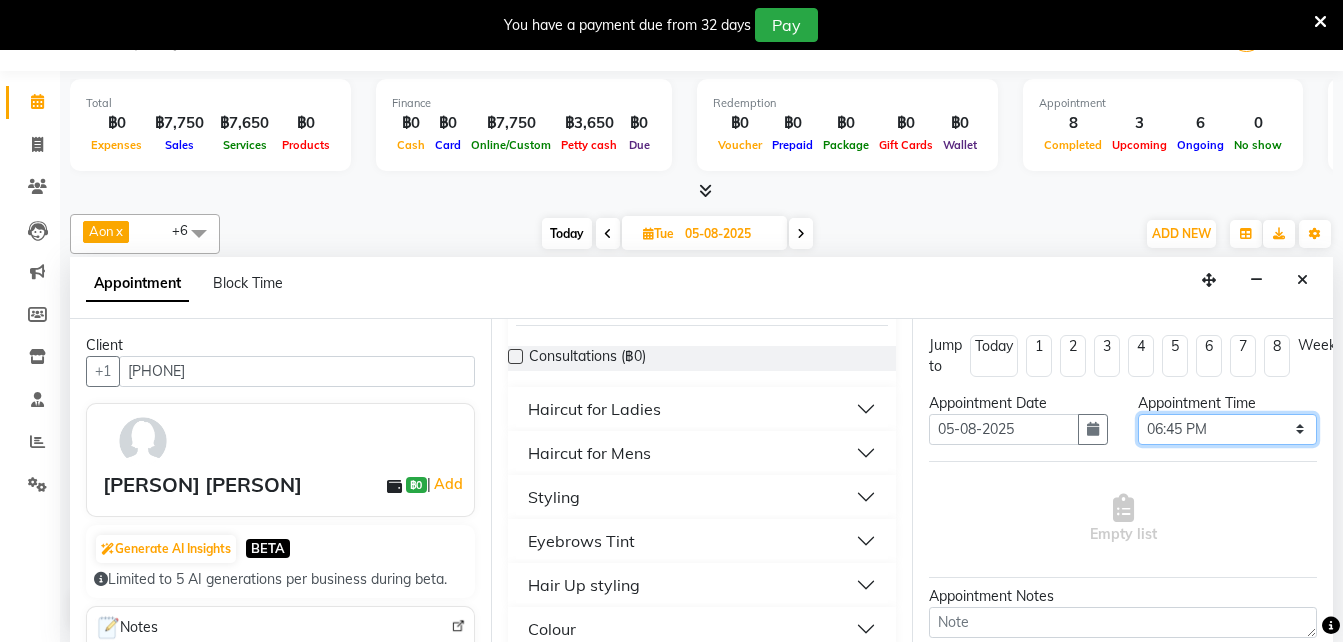 scroll, scrollTop: 157, scrollLeft: 0, axis: vertical 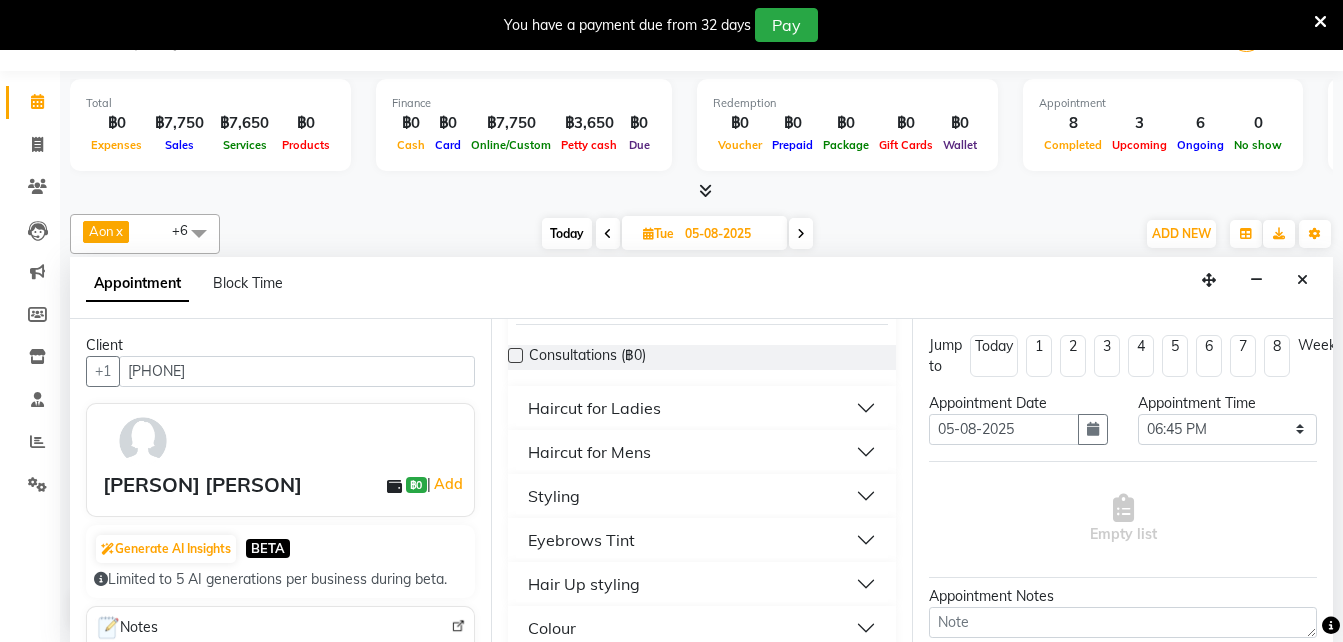 click on "Styling" at bounding box center [554, 496] 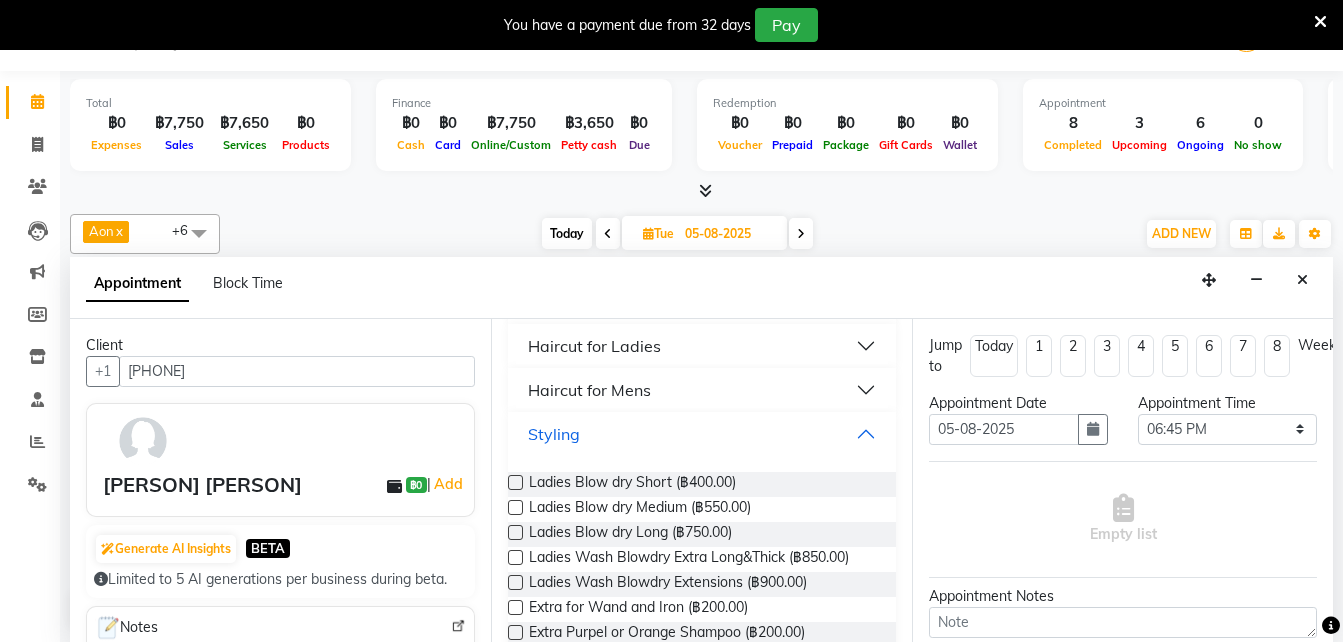 scroll, scrollTop: 220, scrollLeft: 0, axis: vertical 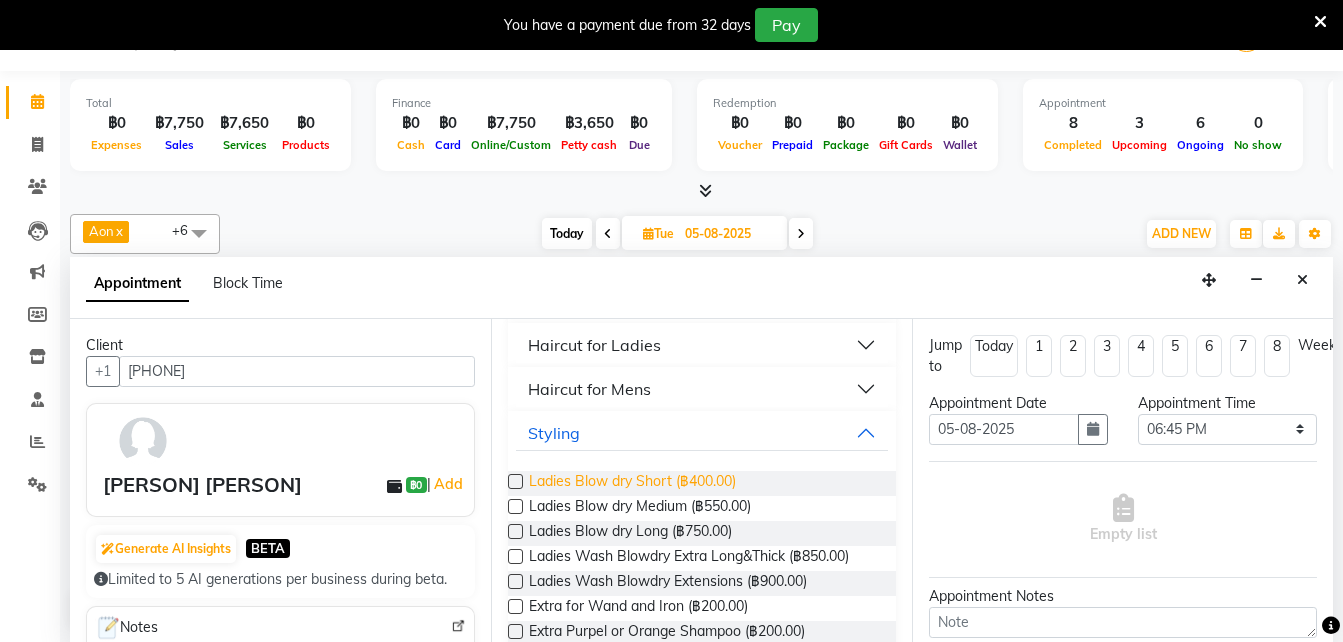 click on "Ladies Blow dry Short (฿400.00)" at bounding box center [632, 483] 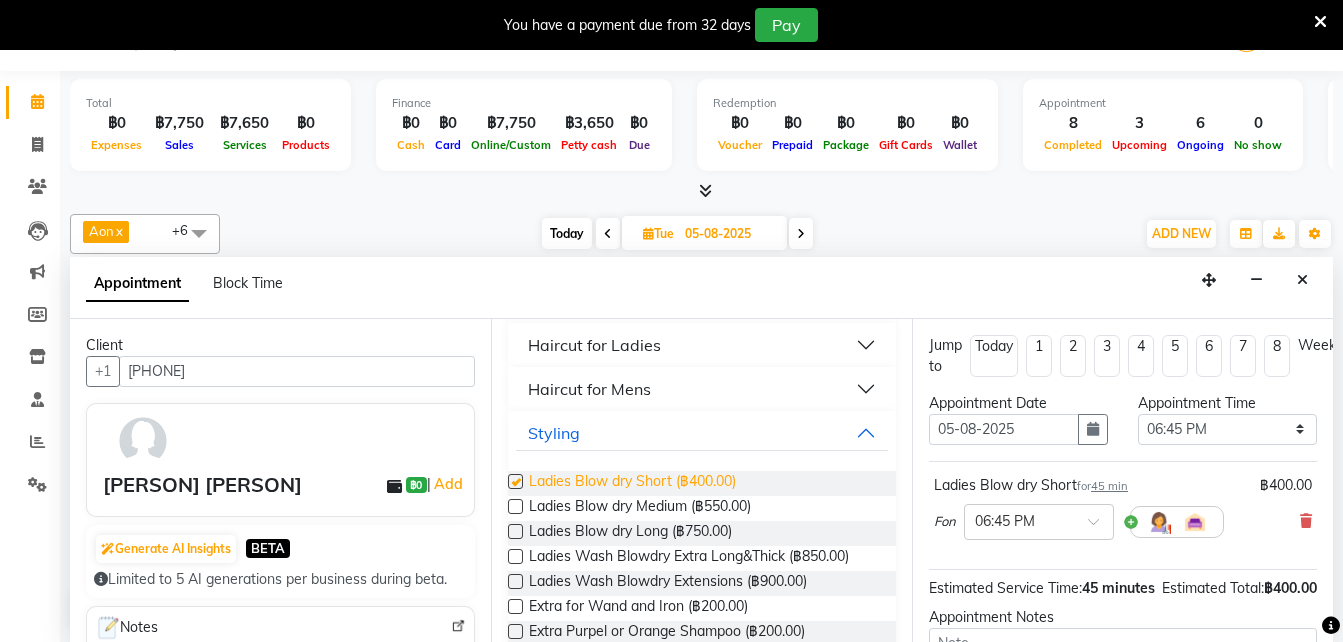 checkbox on "false" 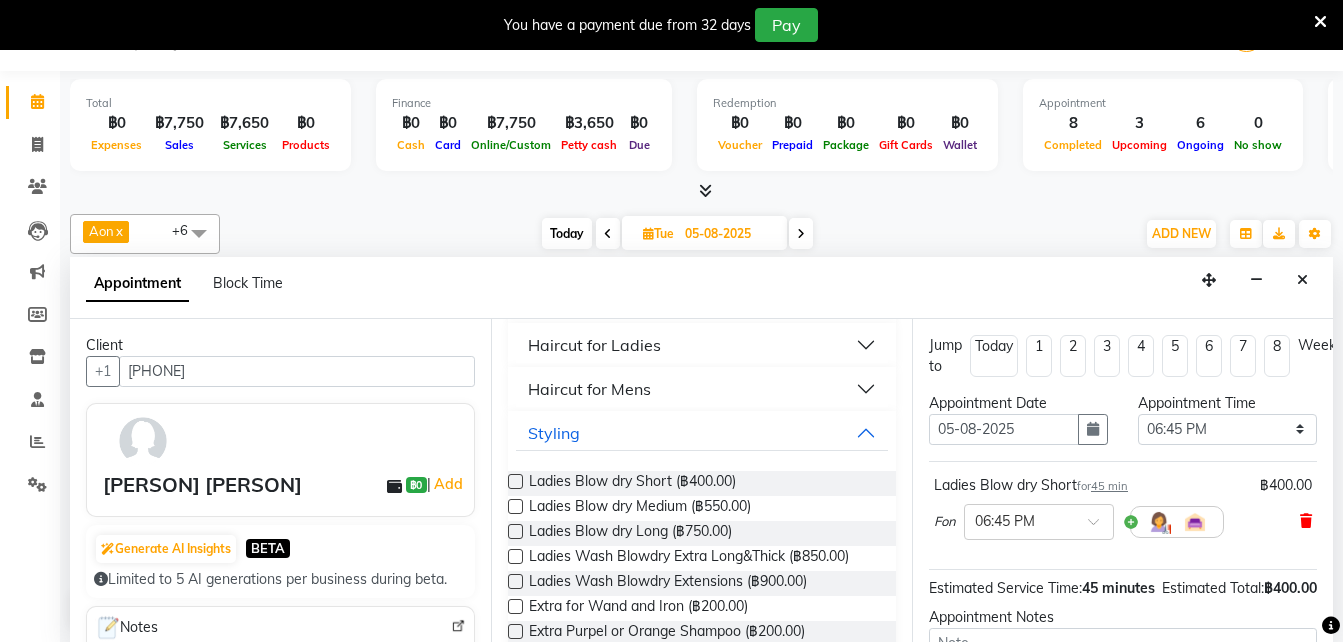 click at bounding box center (1306, 521) 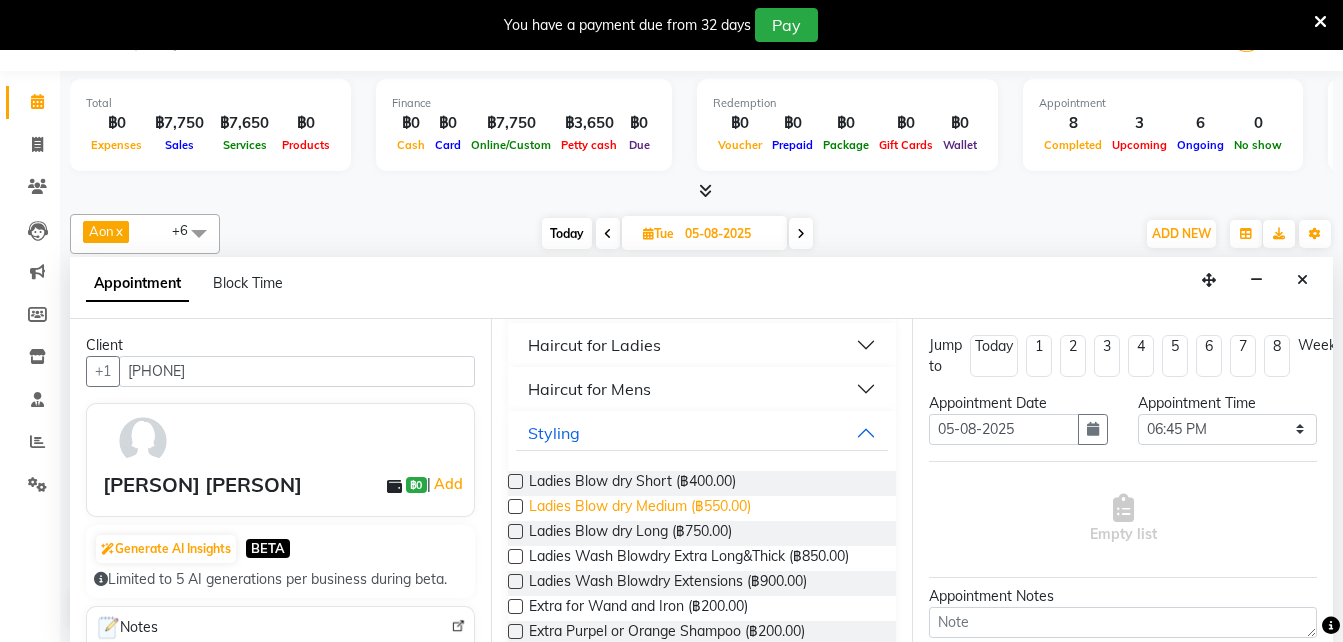click on "Ladies Blow dry Medium (฿550.00)" at bounding box center (640, 508) 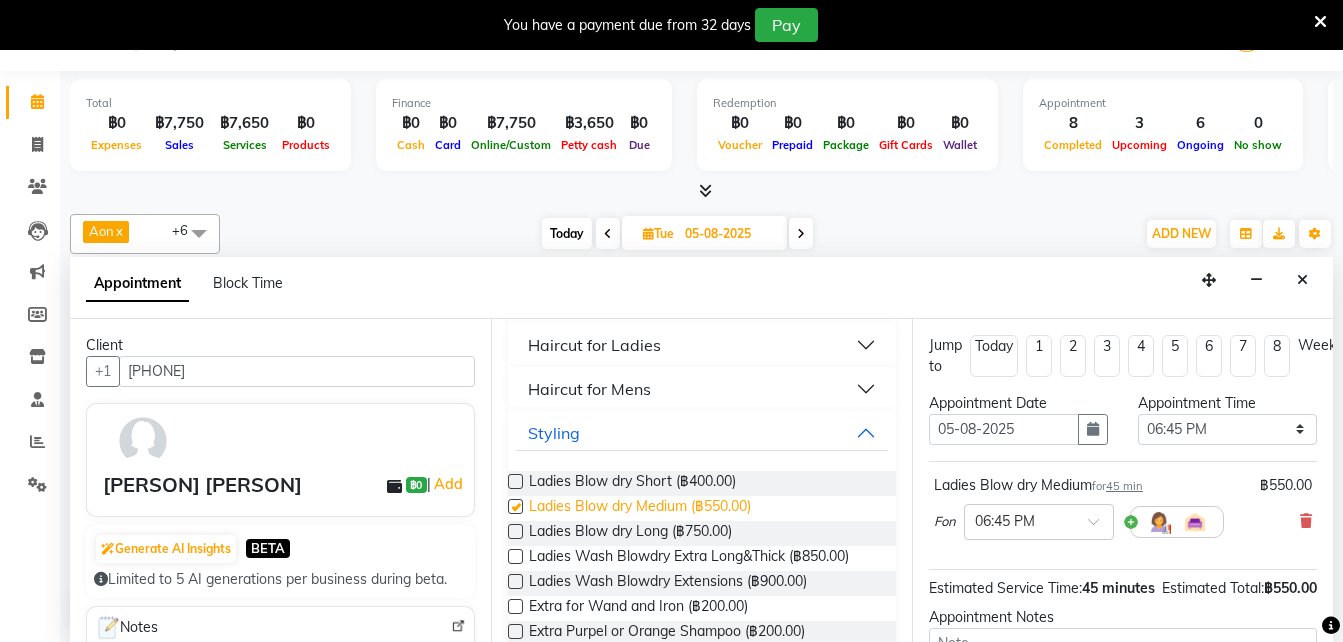 checkbox on "false" 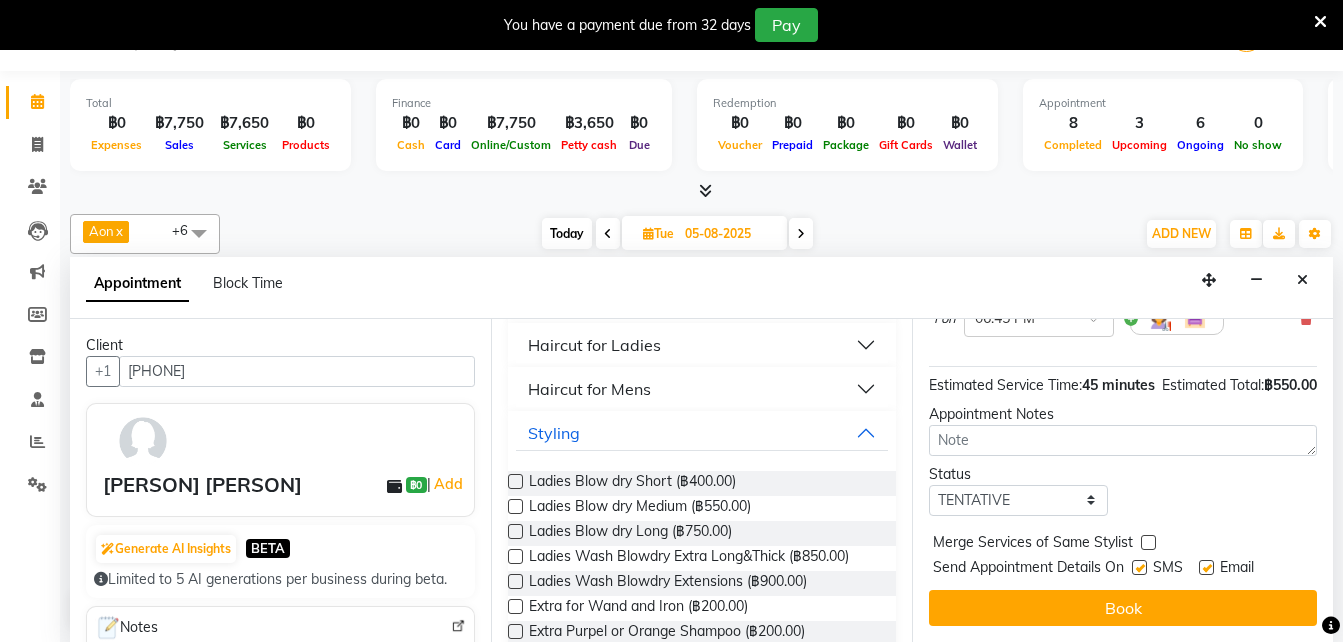 scroll, scrollTop: 205, scrollLeft: 0, axis: vertical 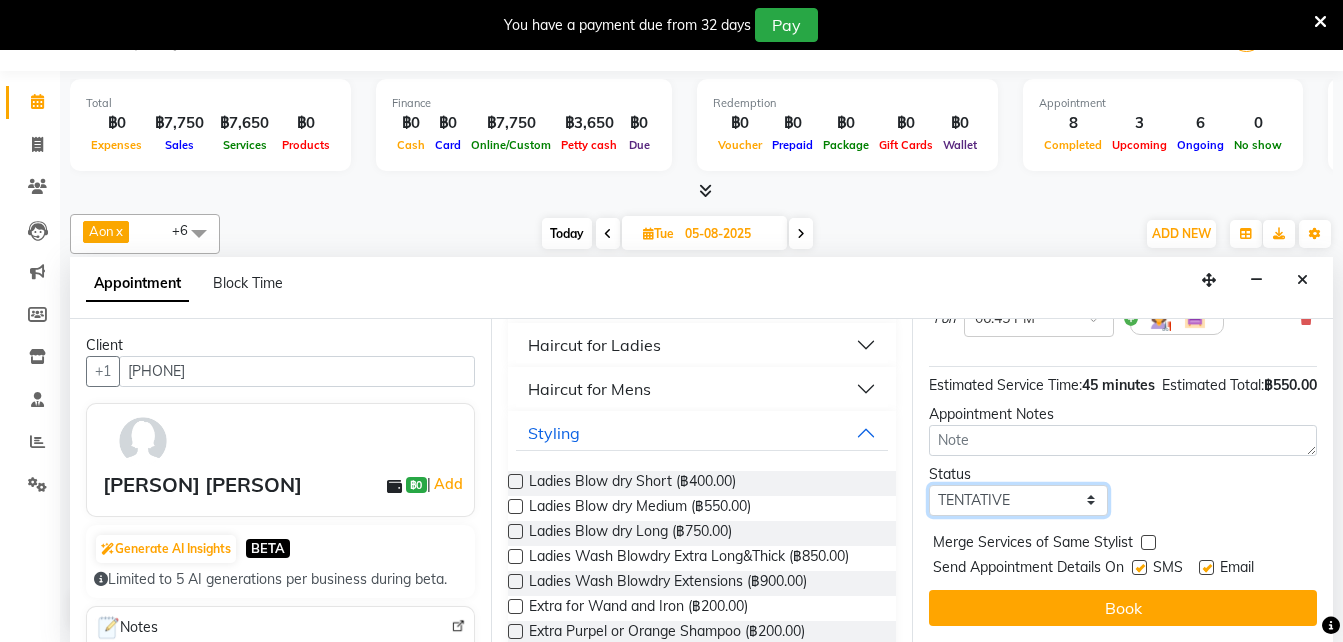 click on "Select TENTATIVE CONFIRM UPCOMING" at bounding box center (1018, 500) 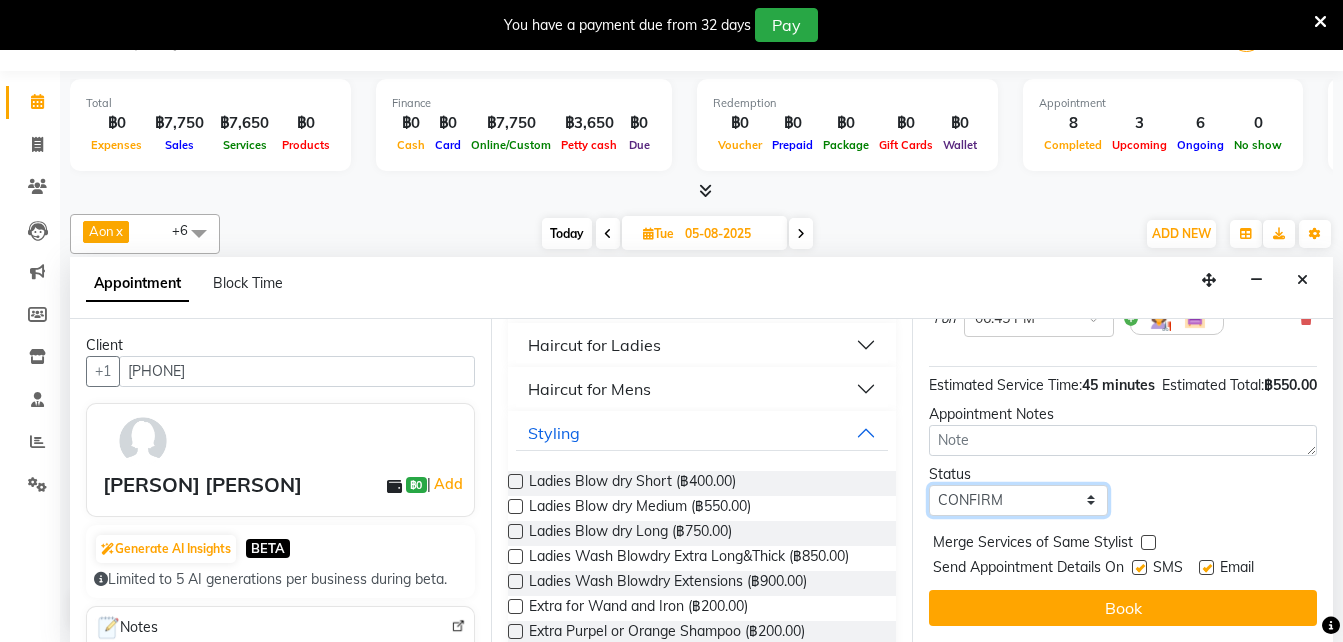 click on "Select TENTATIVE CONFIRM UPCOMING" at bounding box center [1018, 500] 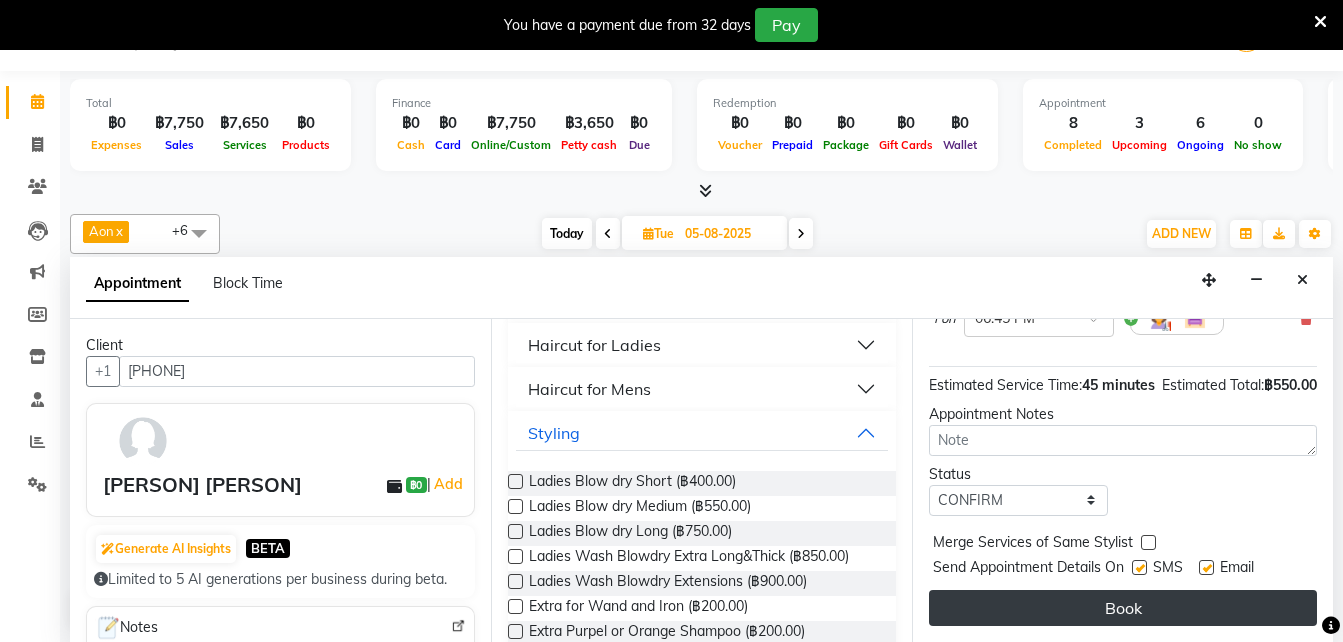 click on "Book" at bounding box center (1123, 608) 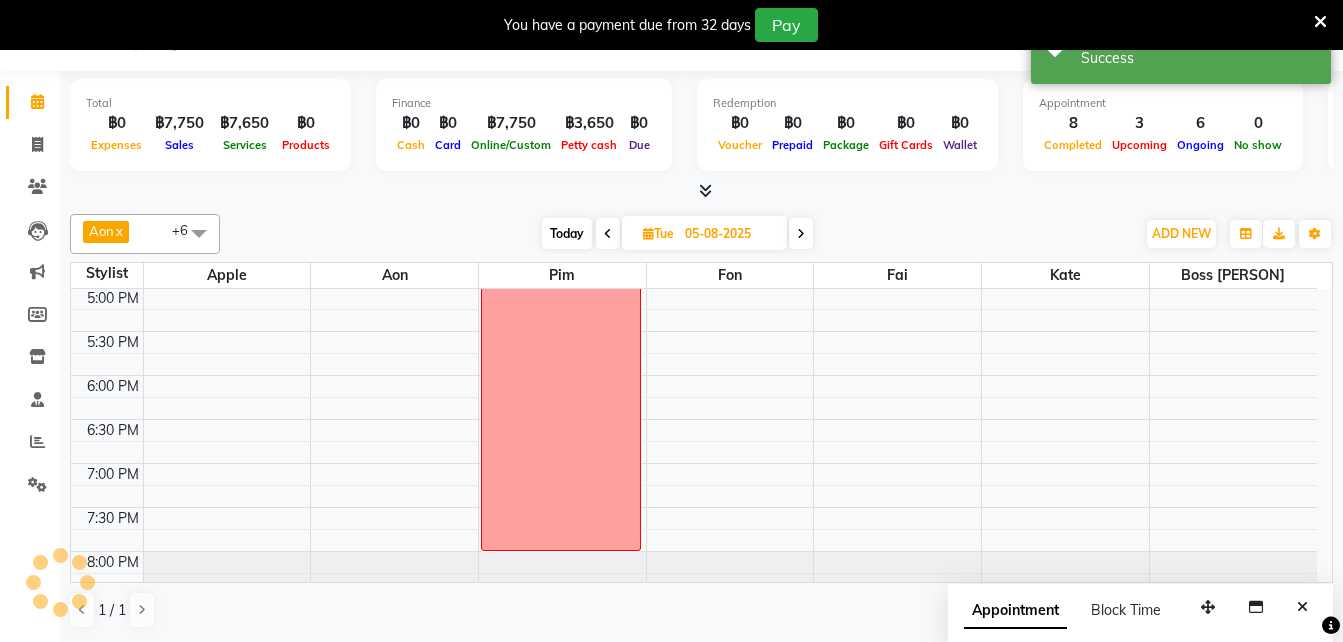 scroll, scrollTop: 0, scrollLeft: 0, axis: both 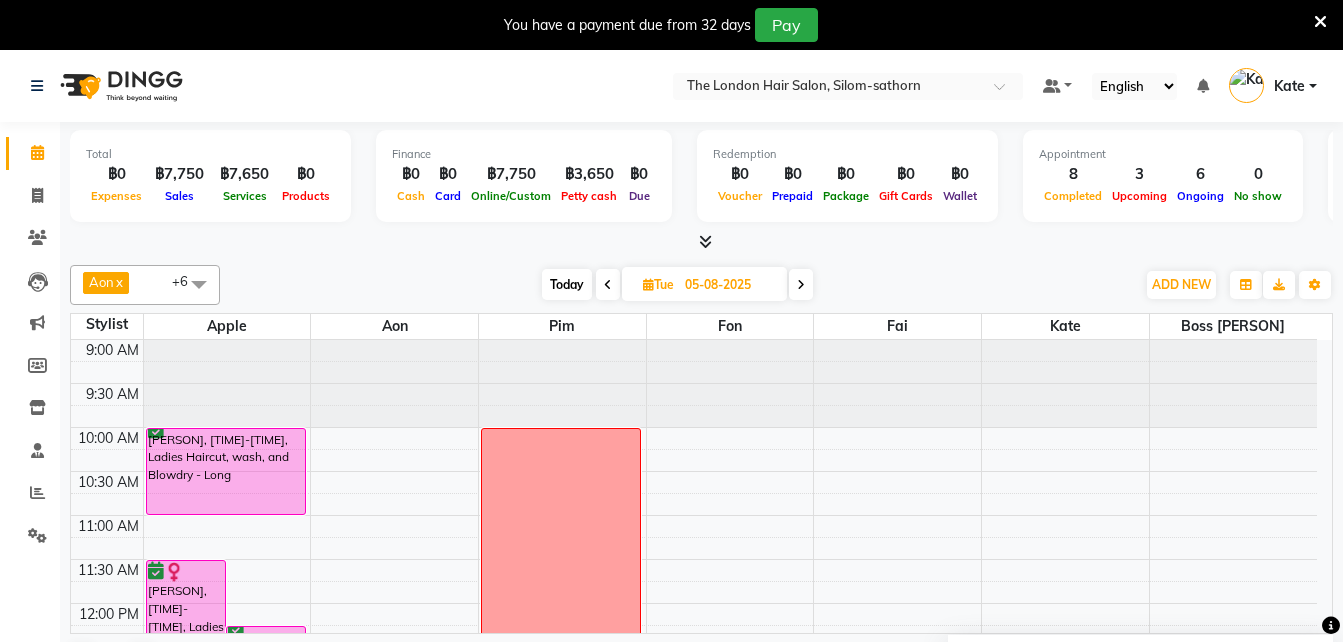 click on "Today" at bounding box center [567, 284] 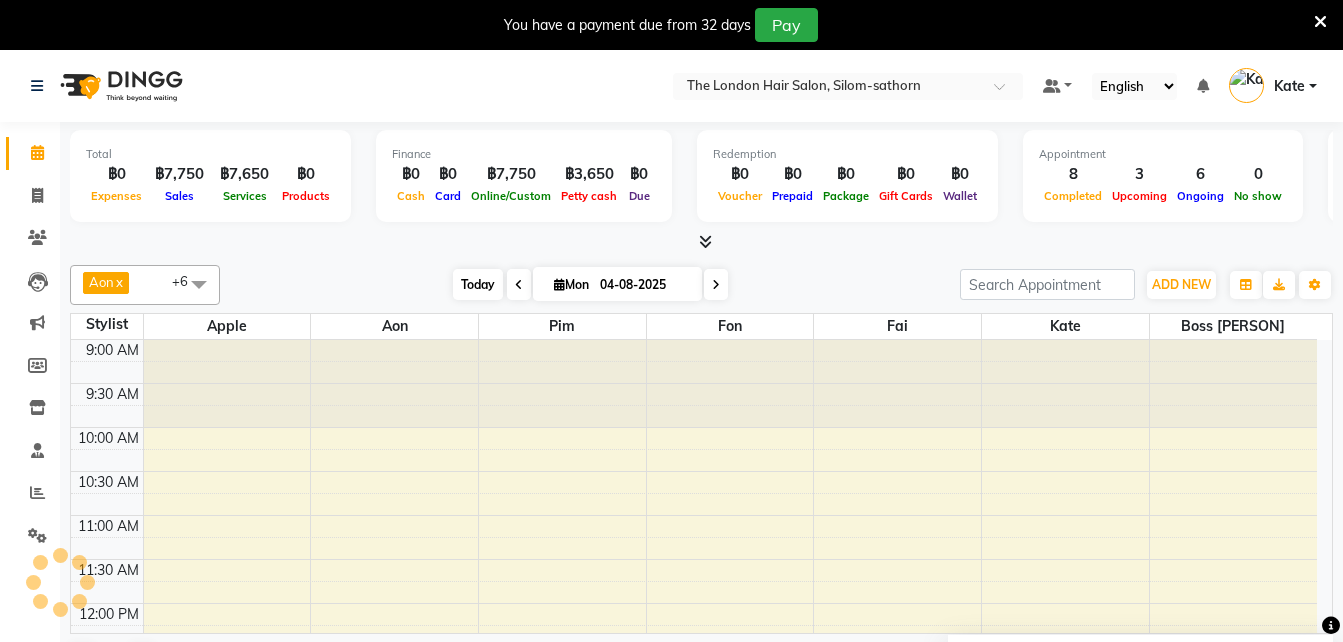 scroll, scrollTop: 705, scrollLeft: 0, axis: vertical 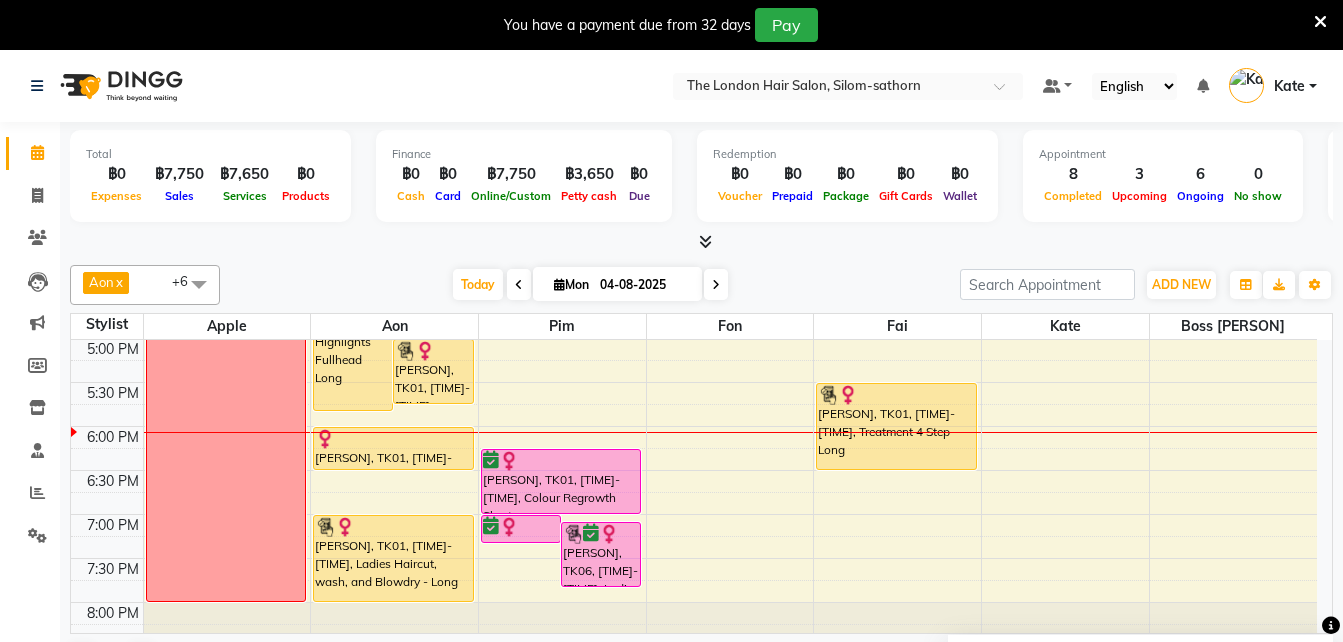 click at bounding box center (716, 285) 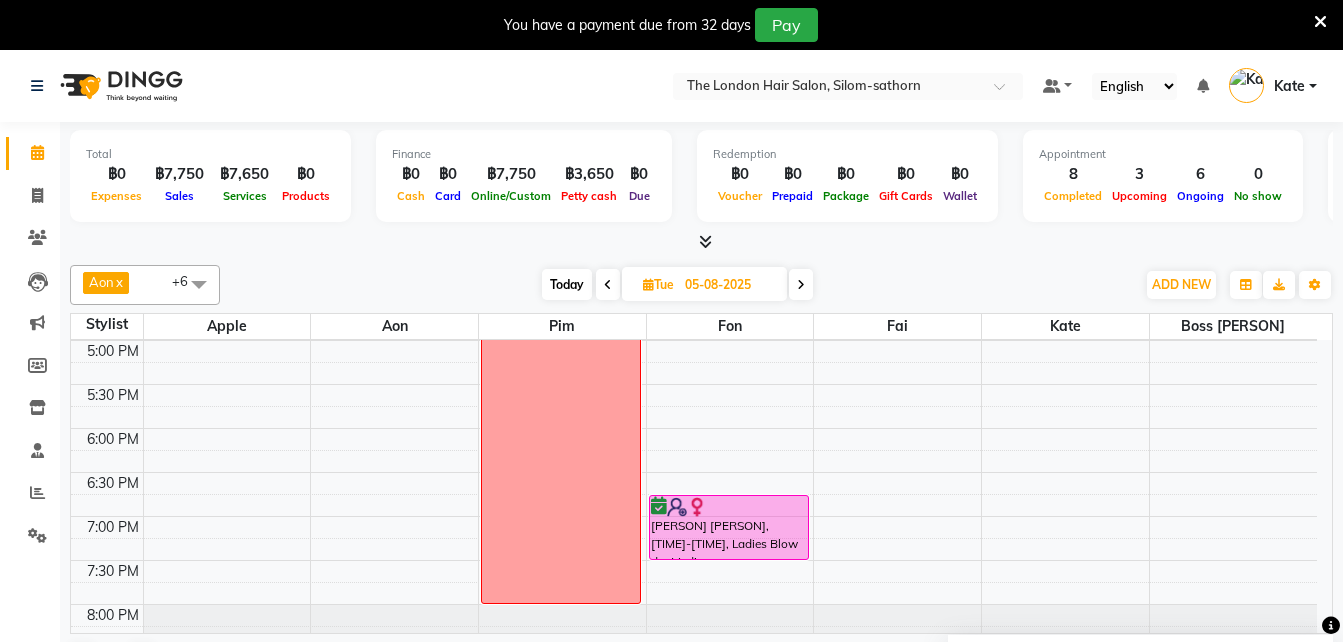 scroll, scrollTop: 708, scrollLeft: 0, axis: vertical 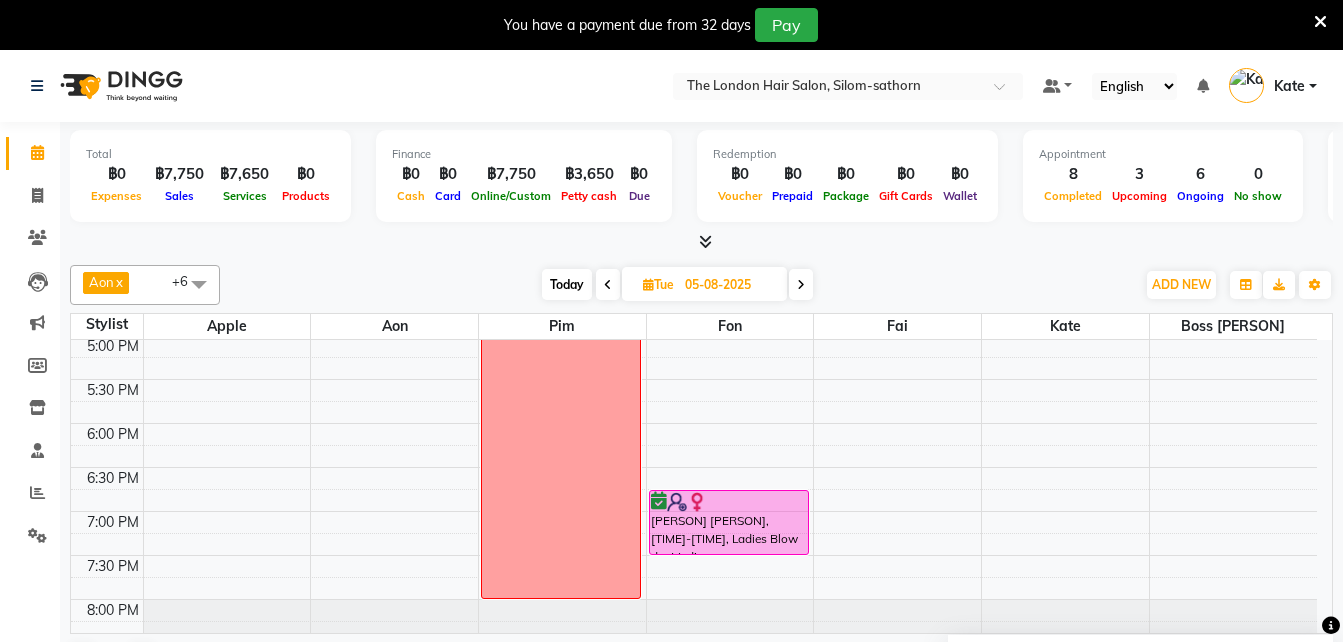 click on "Today" at bounding box center (567, 284) 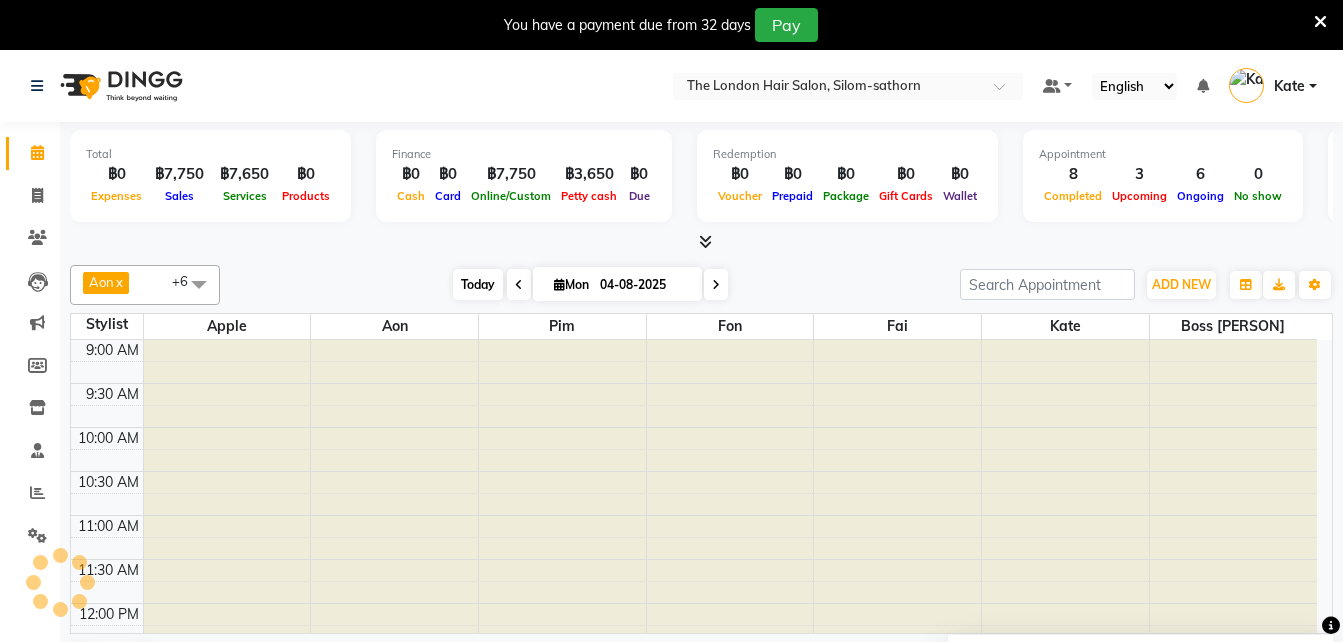 scroll, scrollTop: 762, scrollLeft: 0, axis: vertical 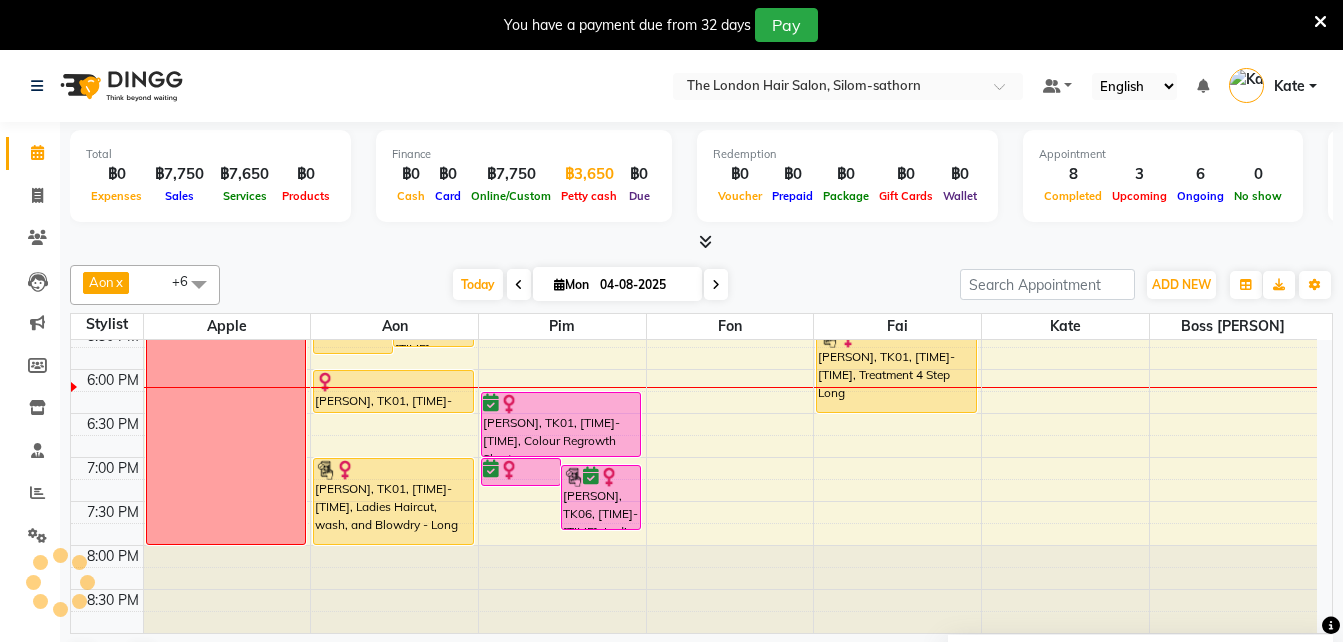 click on "฿3,650" at bounding box center [589, 174] 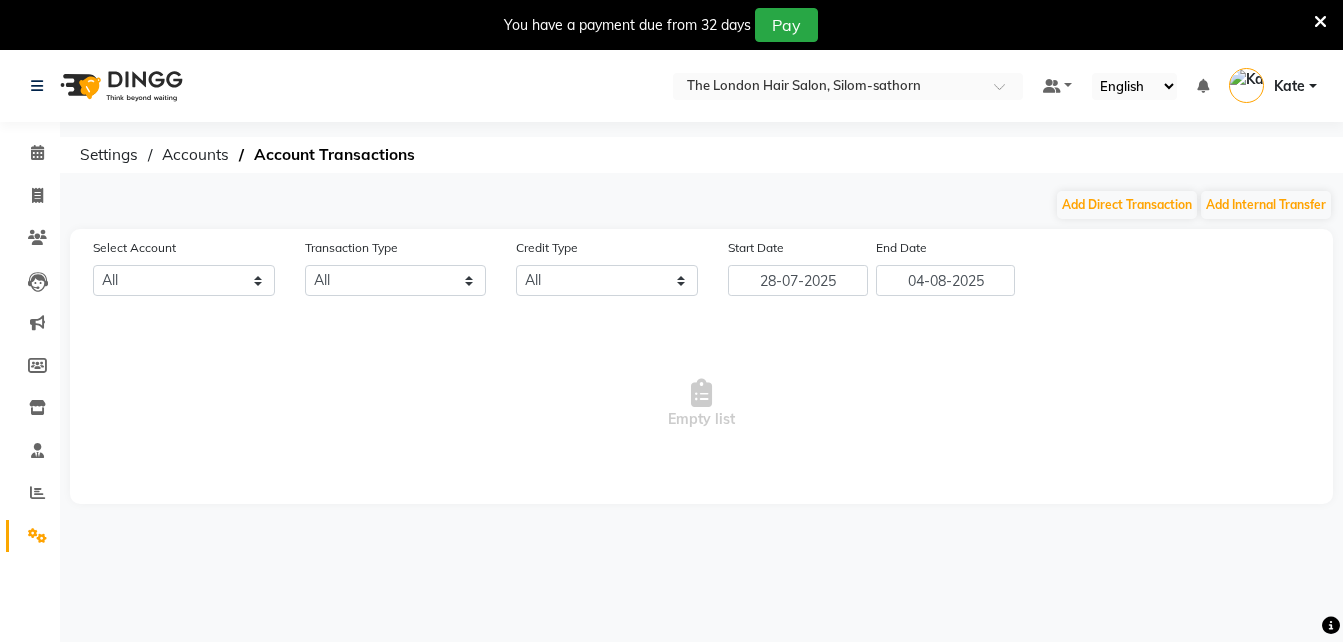 select on "6038" 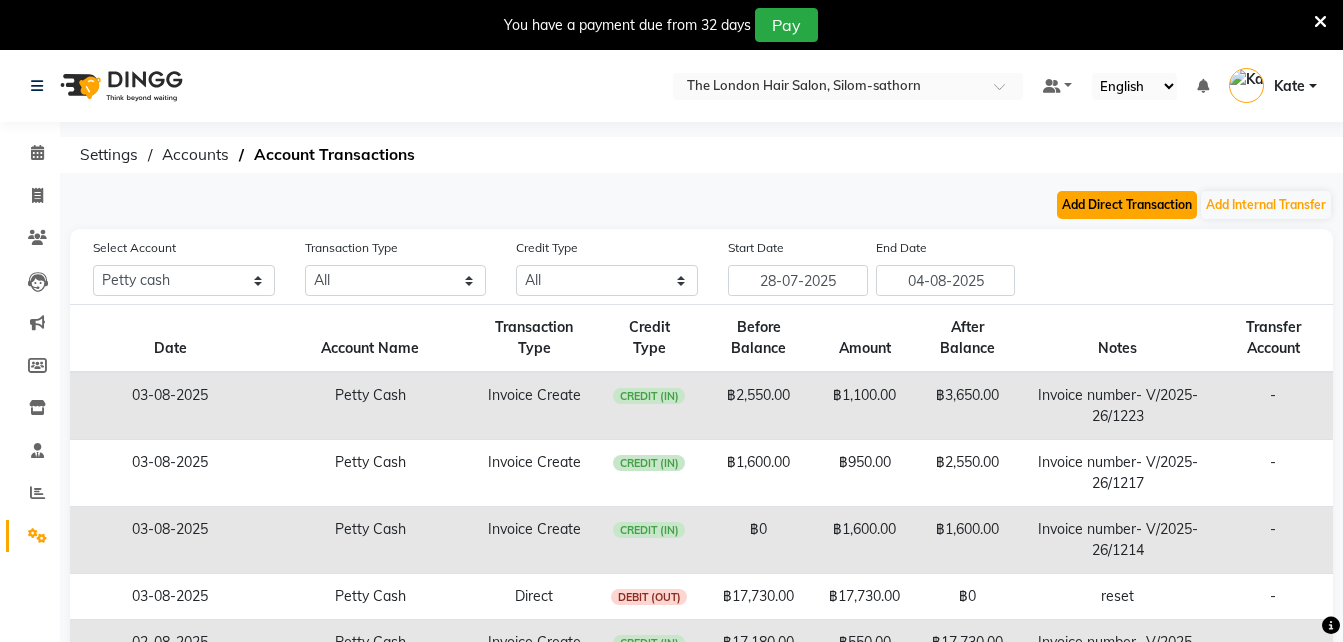 click on "Add Direct Transaction" 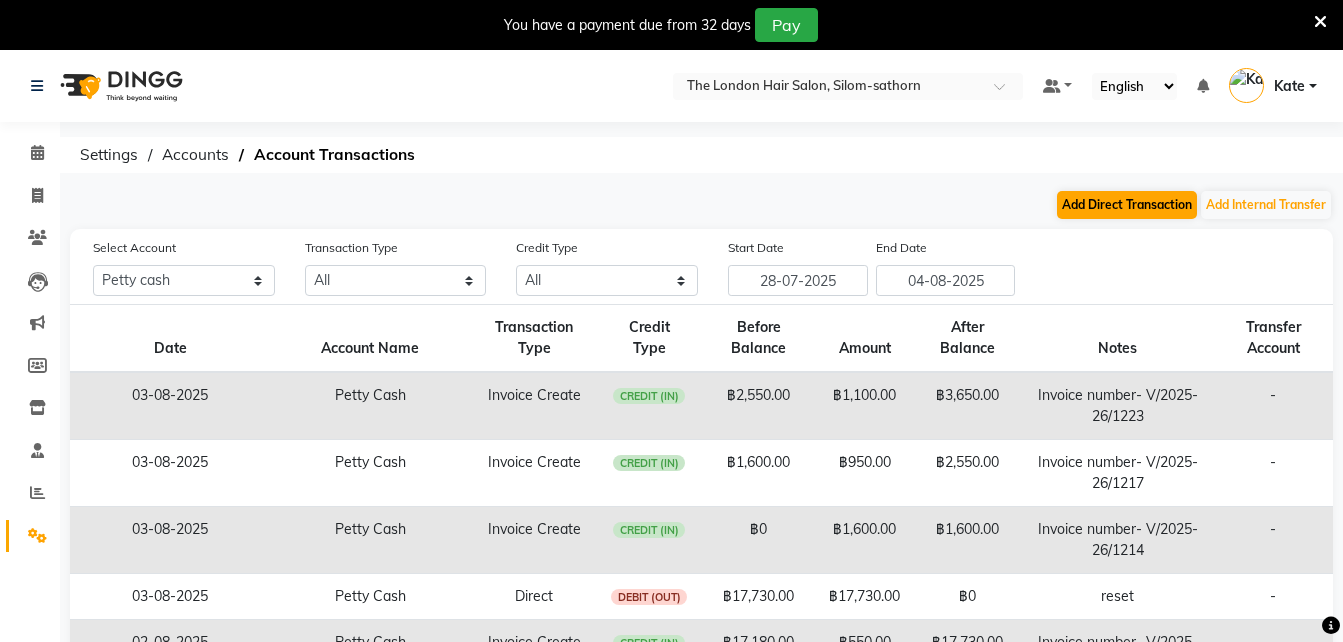 select on "direct" 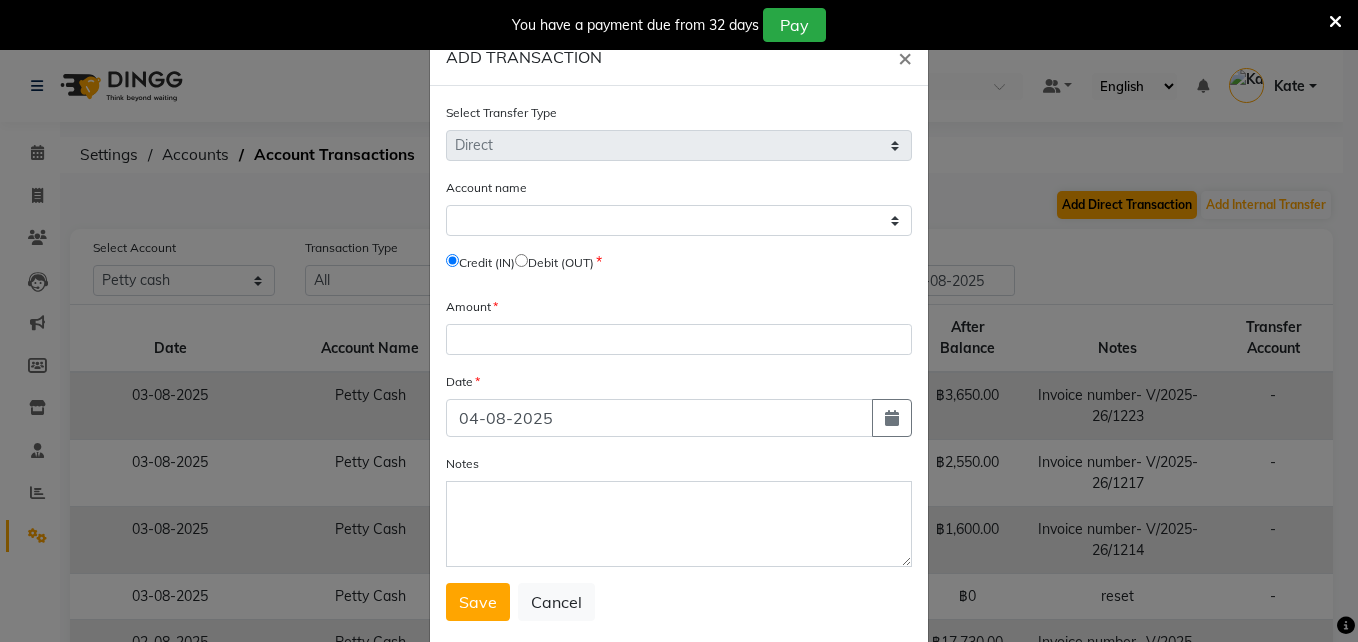 select on "6038" 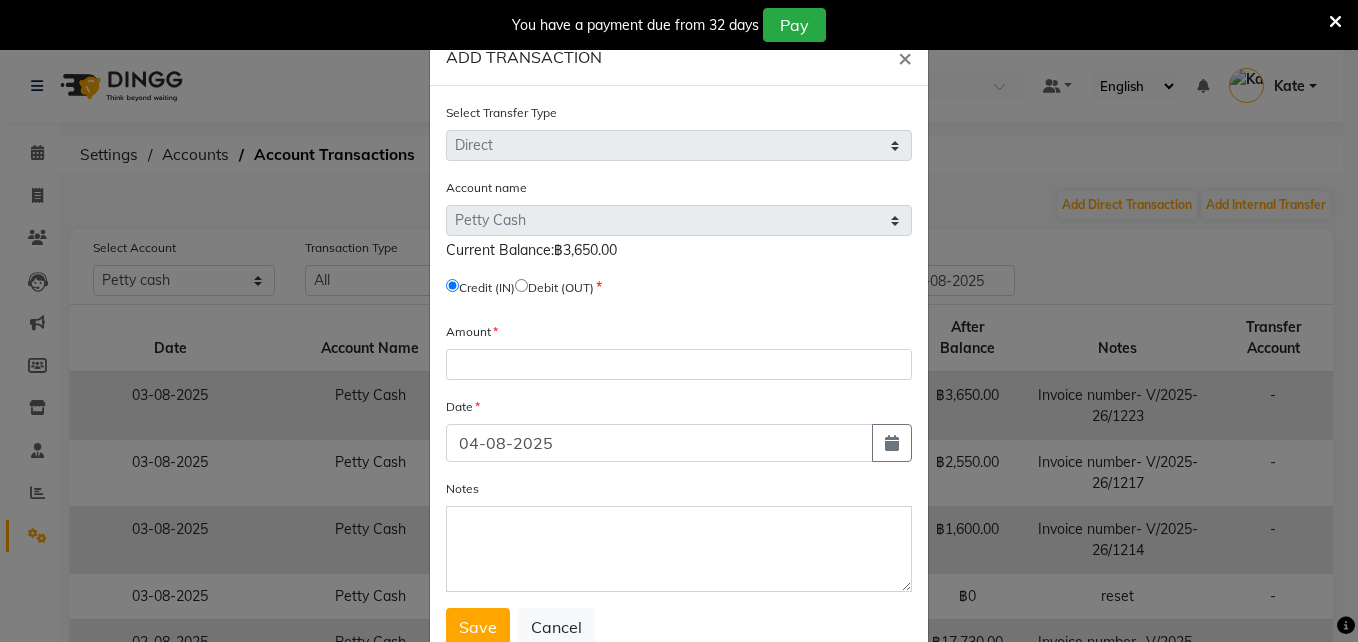 click 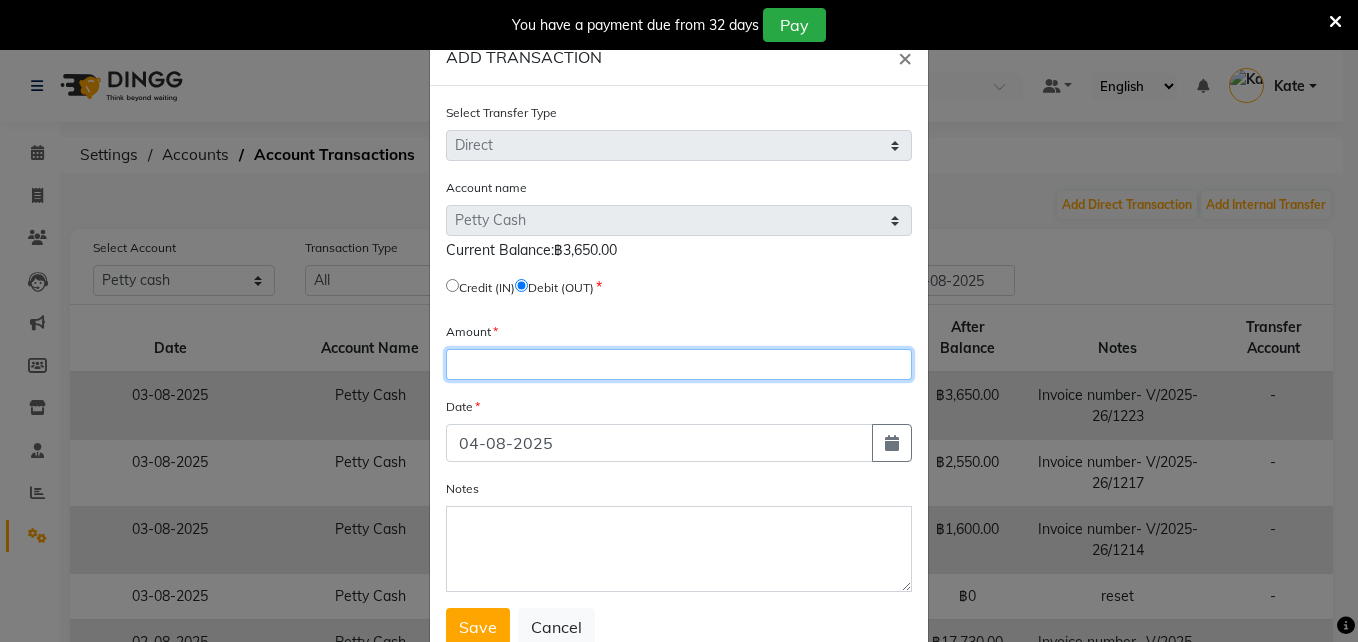 click 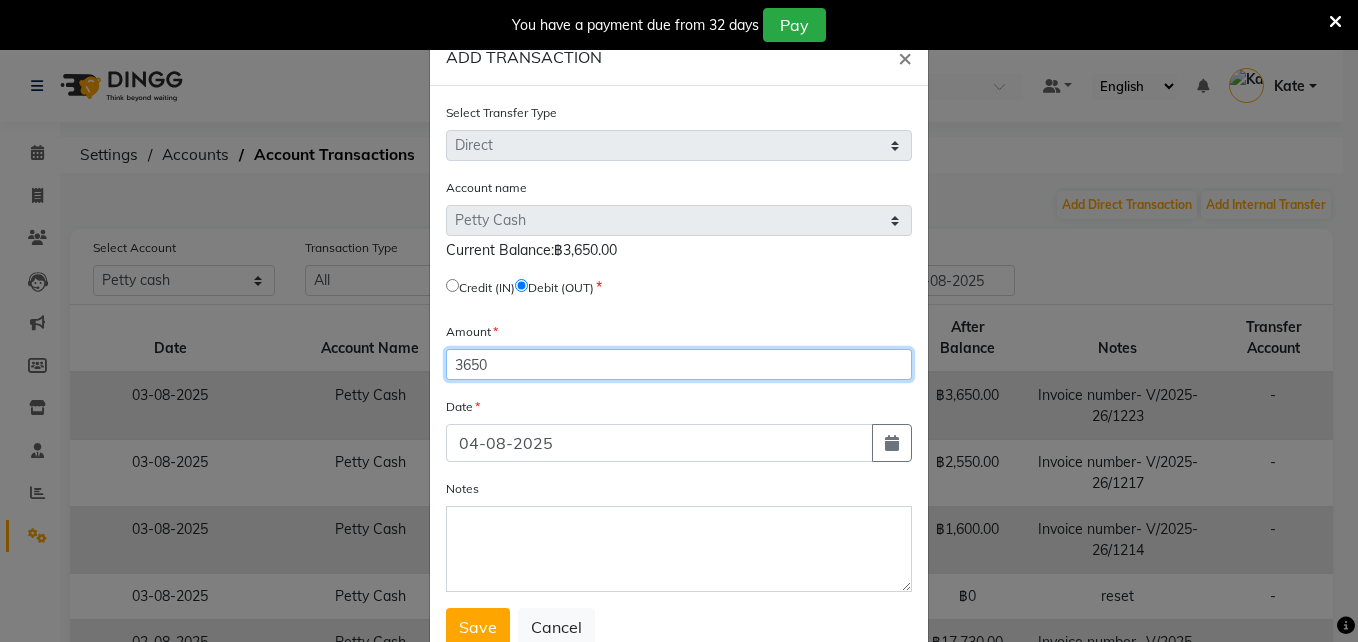 type on "3650" 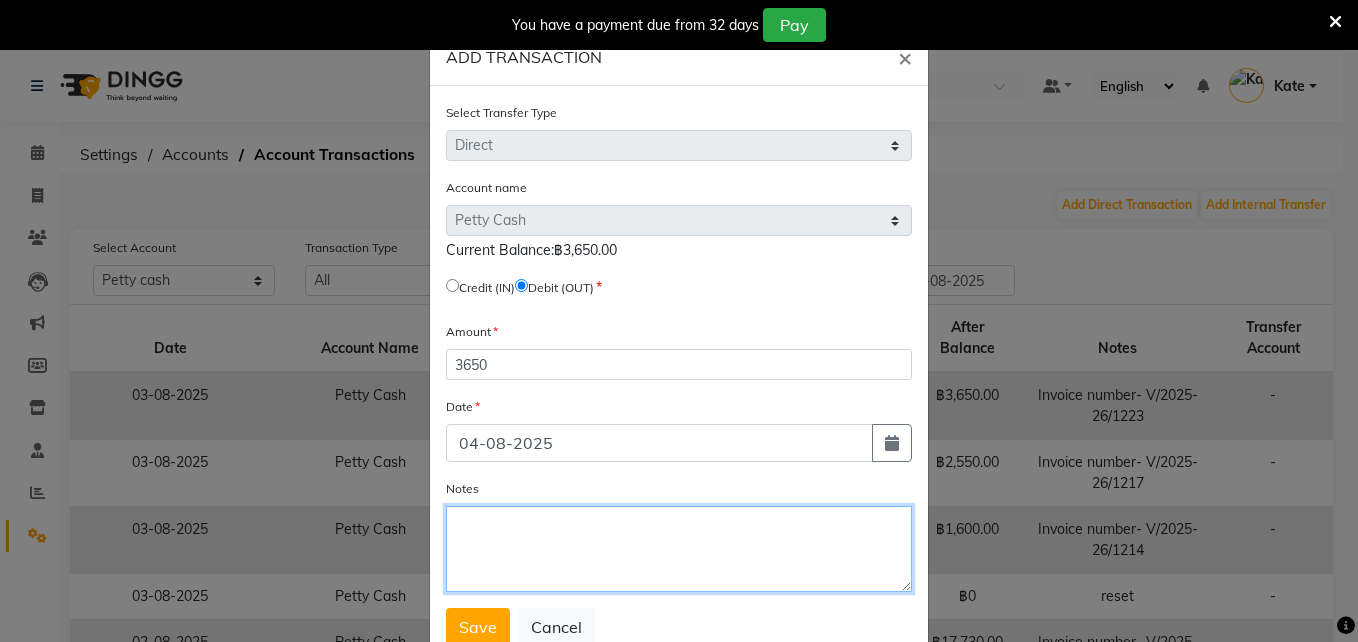 click on "Notes" at bounding box center (679, 549) 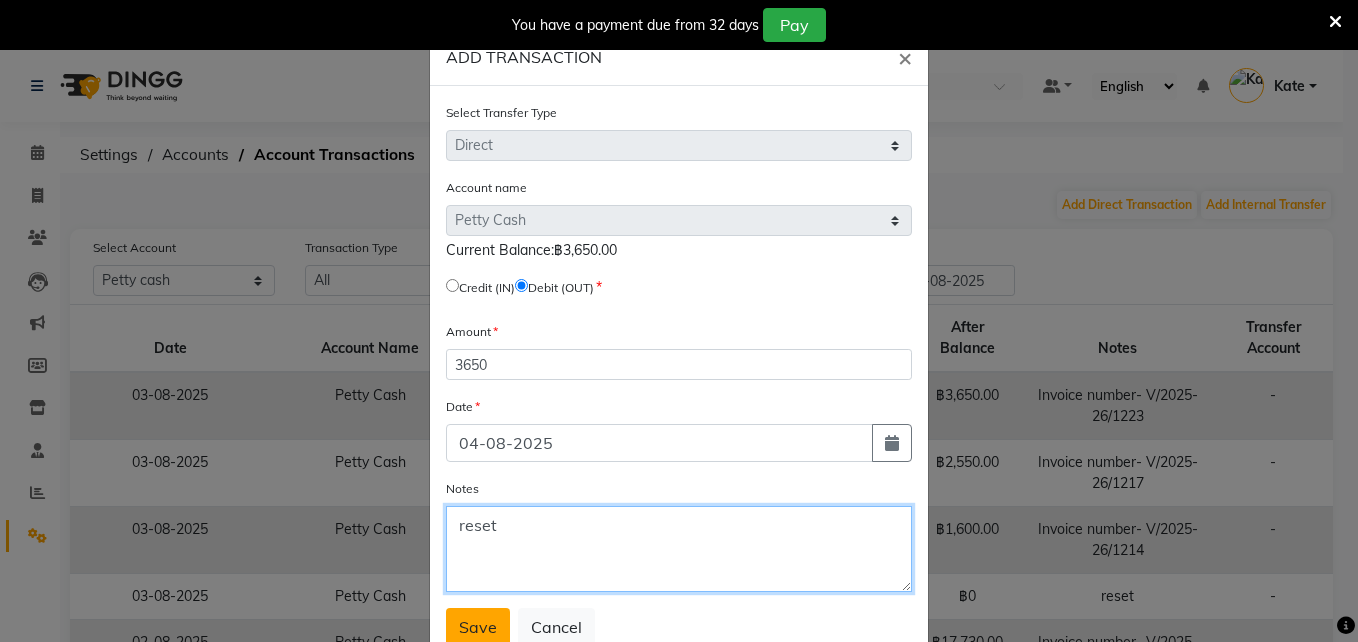 type on "reset" 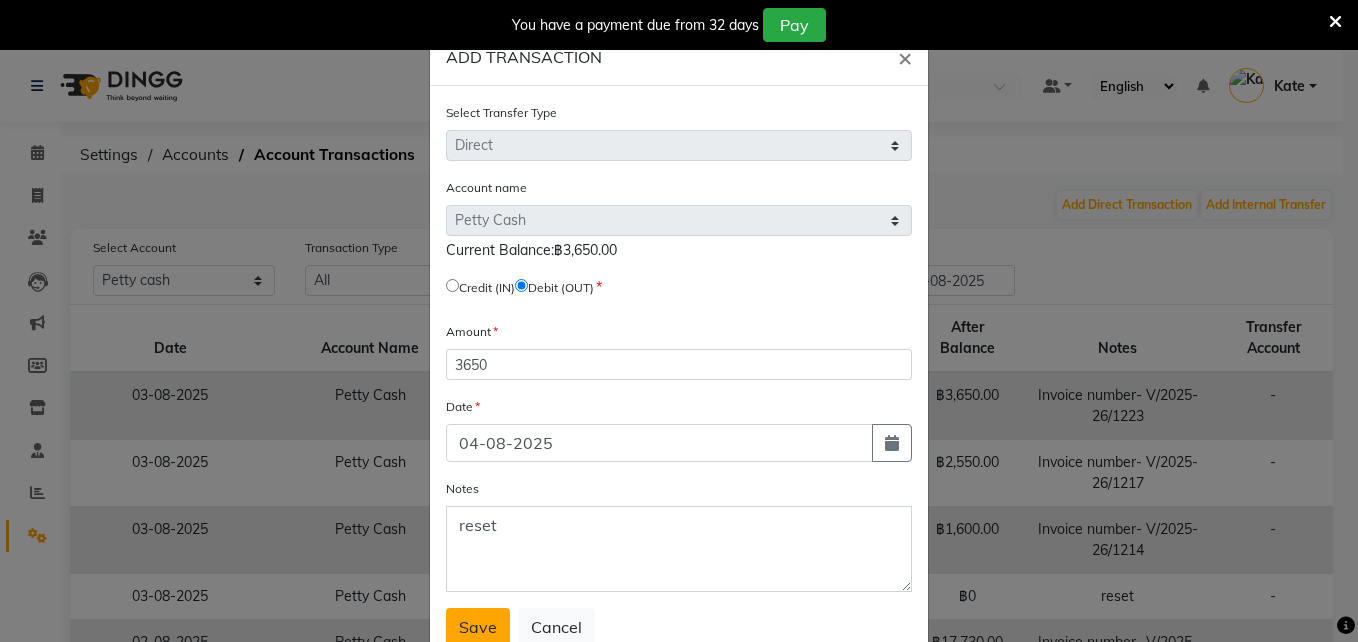 click on "Save" at bounding box center (478, 627) 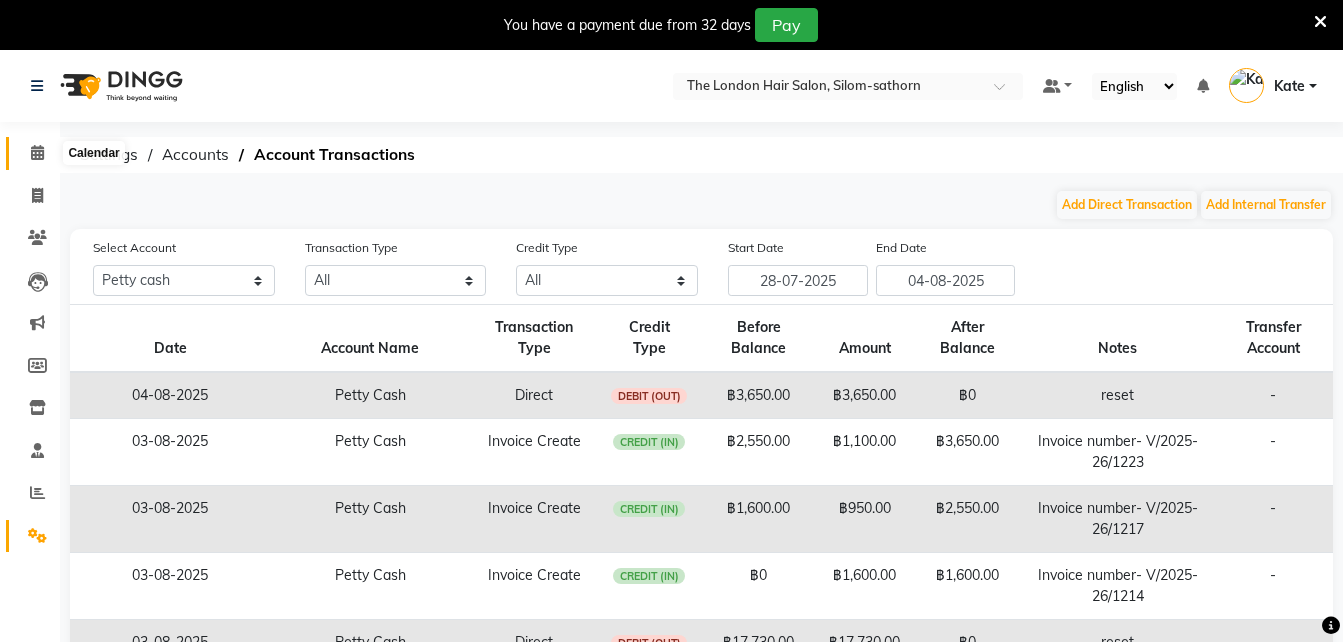 click 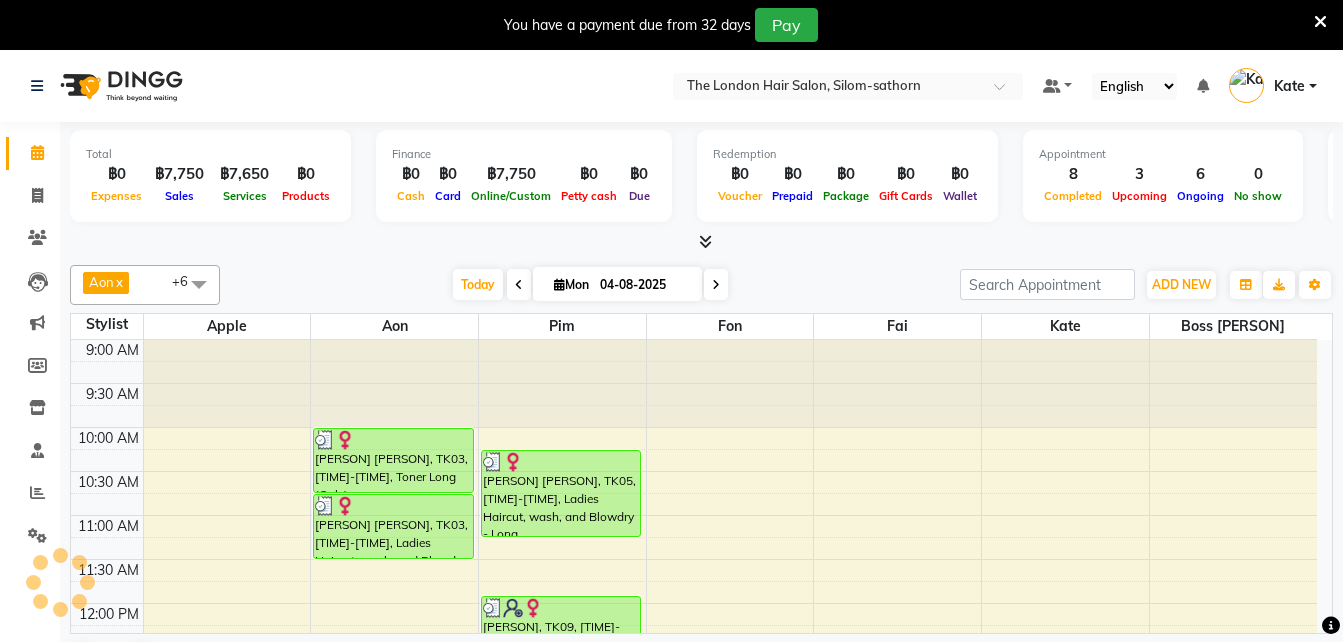 scroll, scrollTop: 0, scrollLeft: 0, axis: both 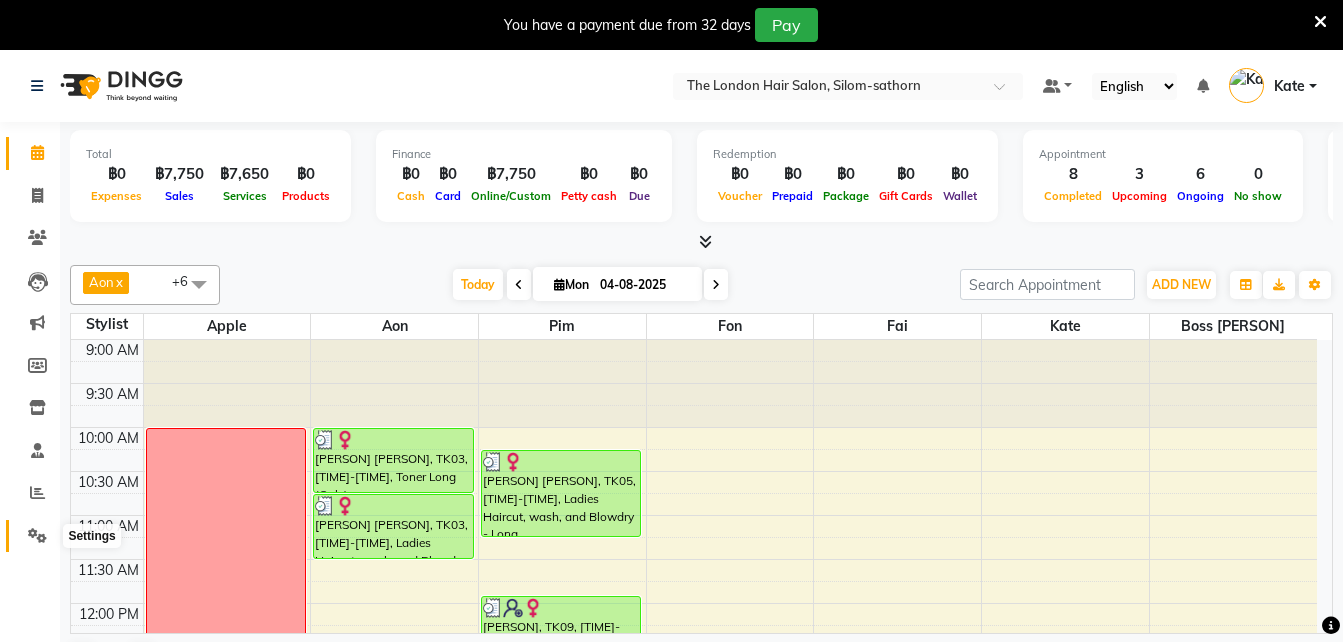 click 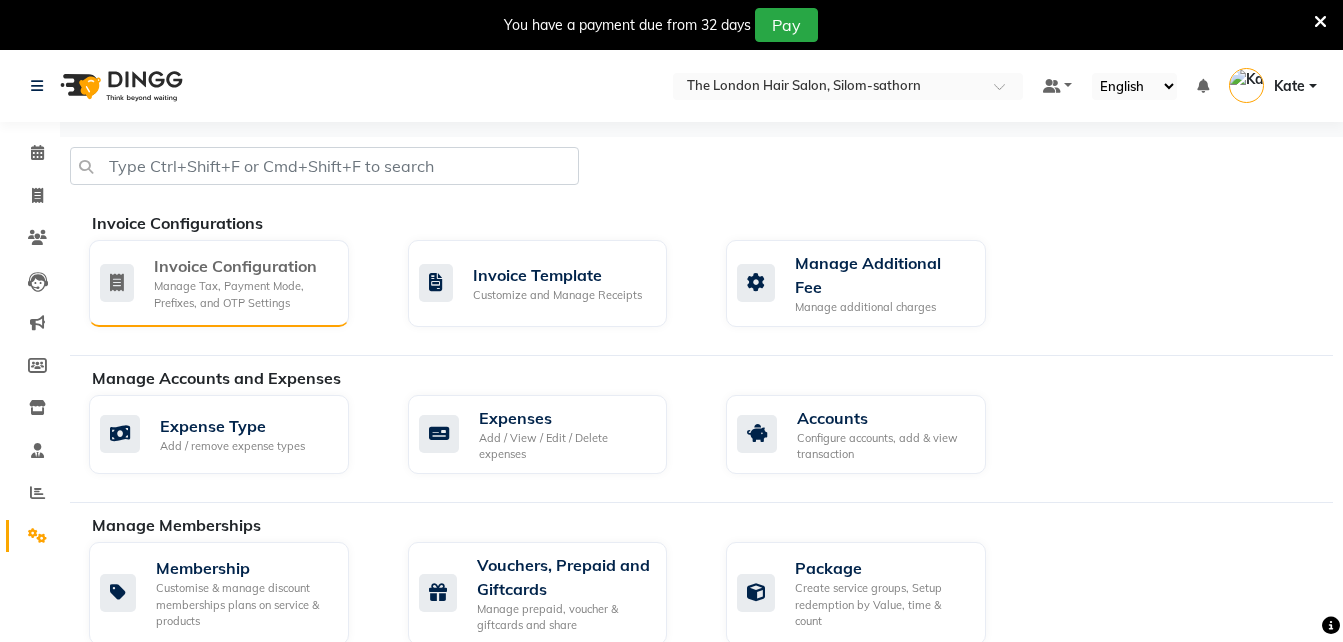 click on "Manage Tax, Payment Mode, Prefixes, and OTP Settings" 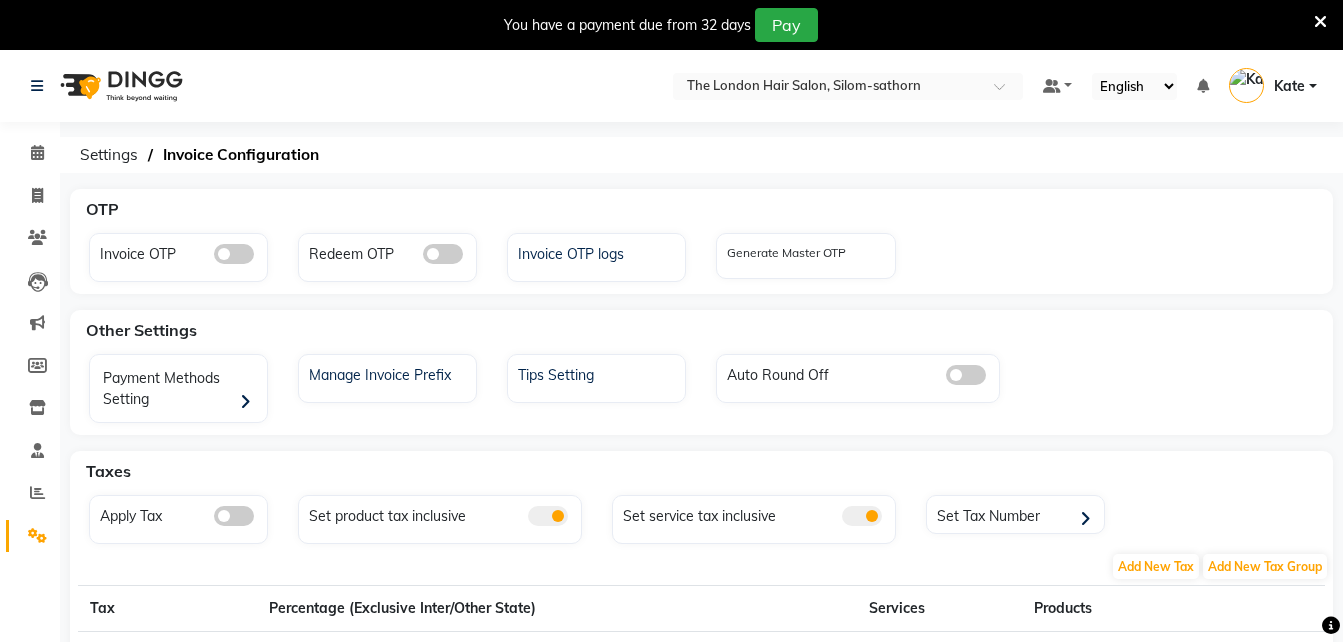 click 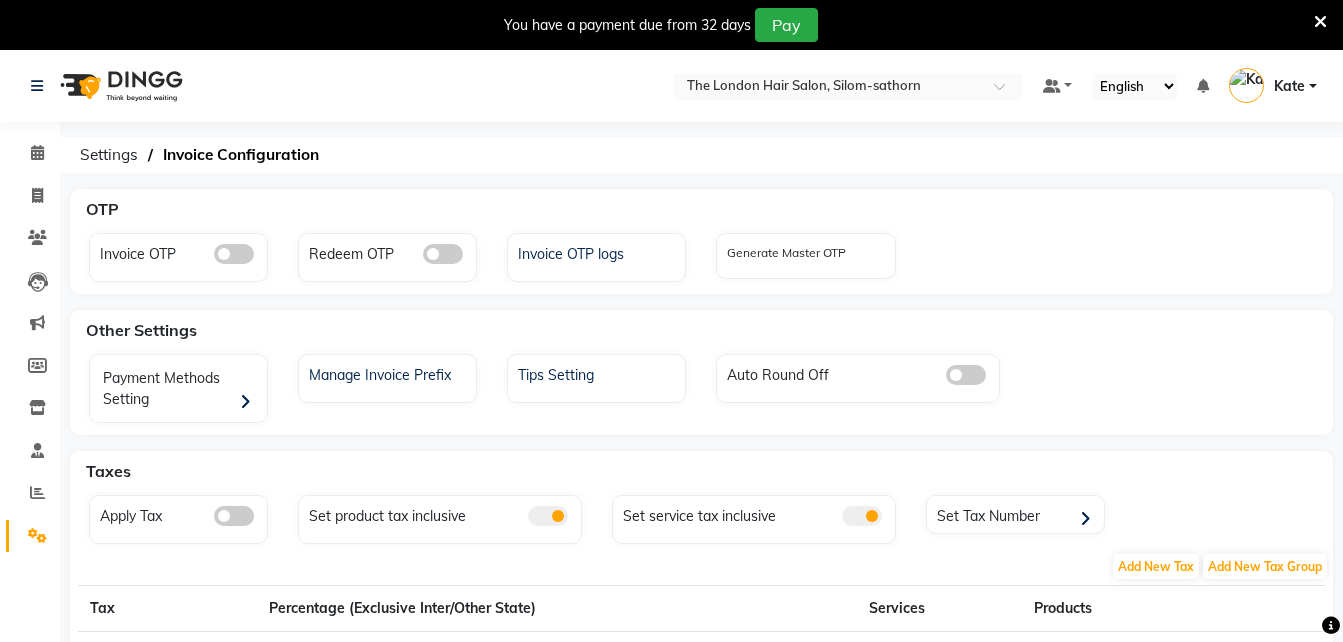 click 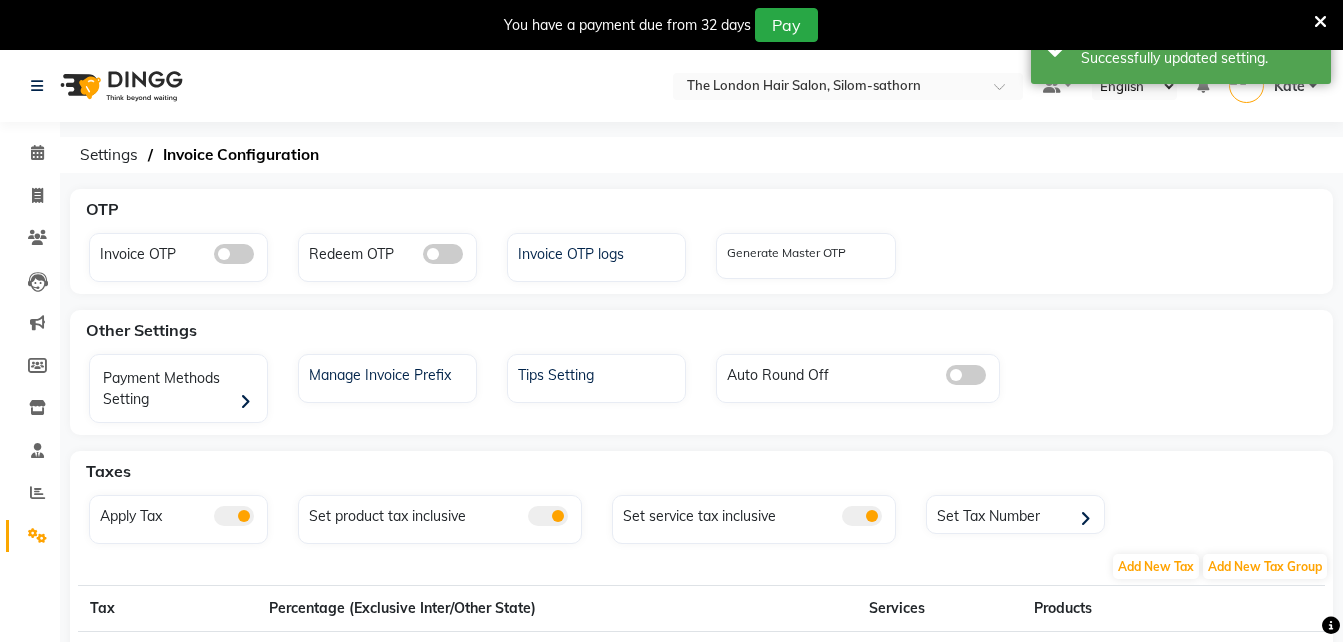 click 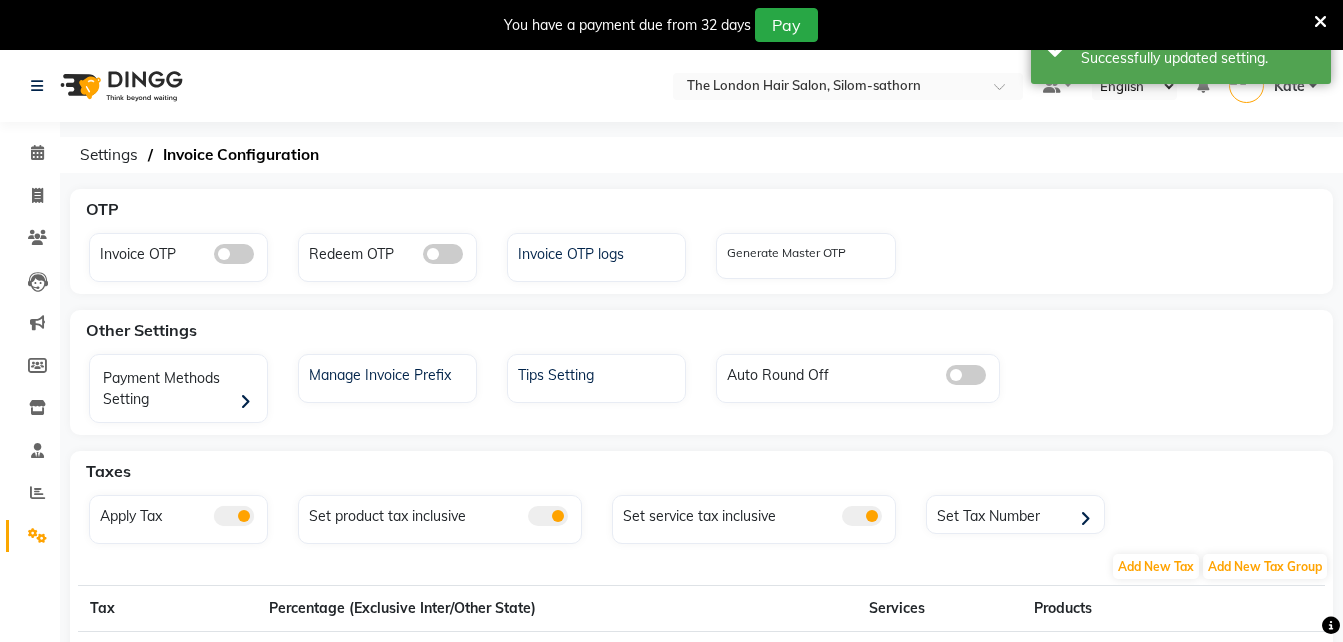 click 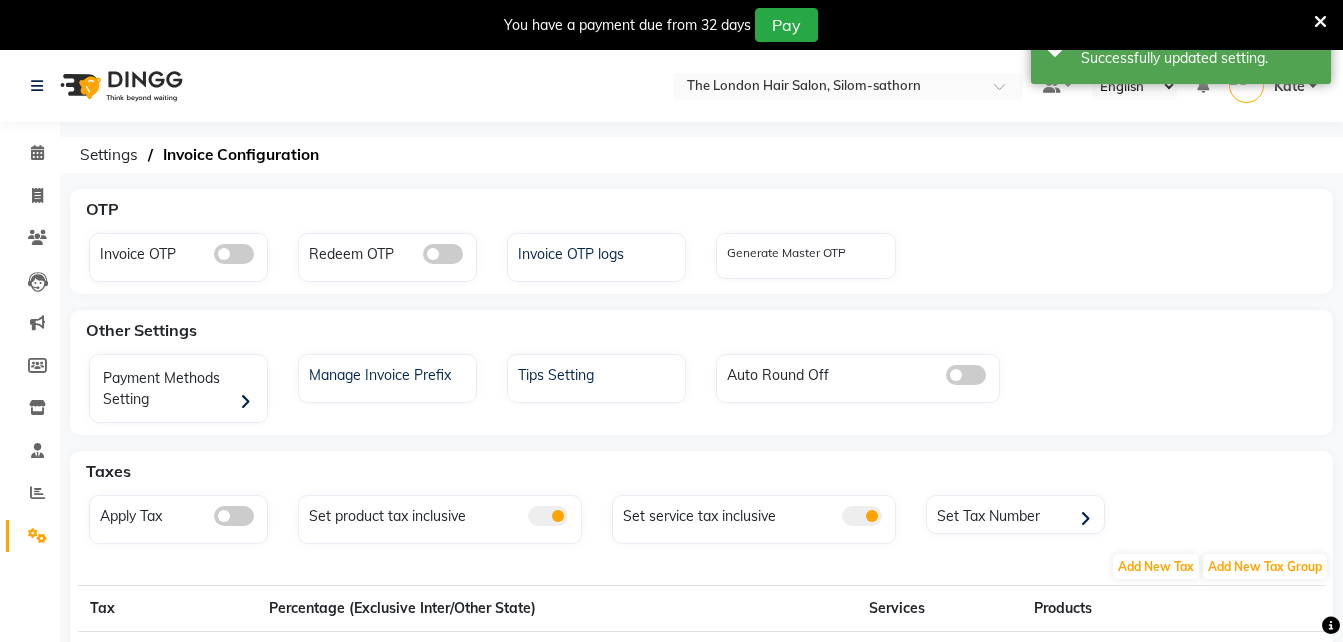 scroll, scrollTop: 107, scrollLeft: 0, axis: vertical 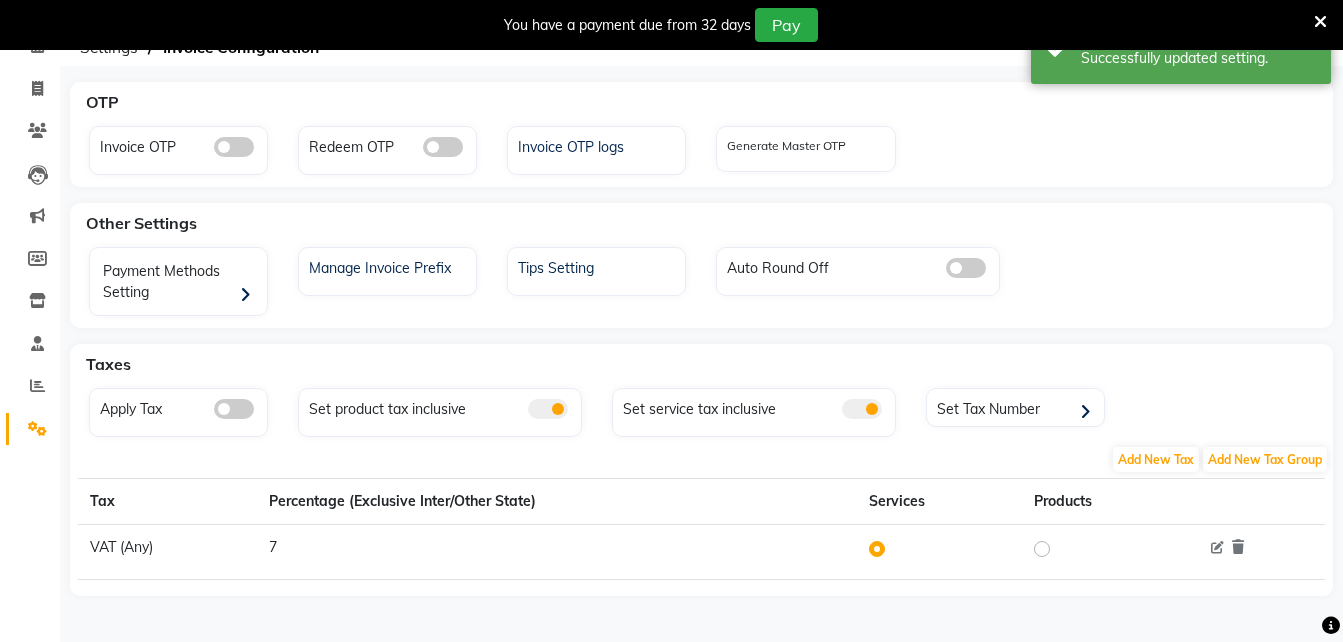 click 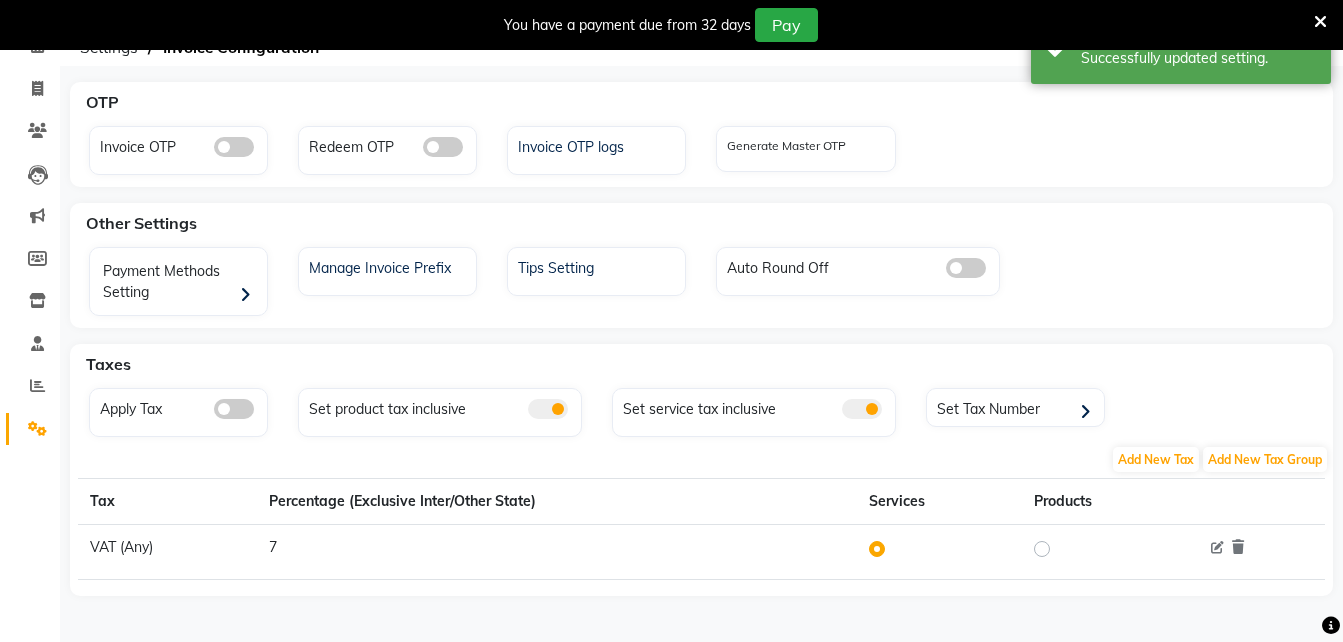 click 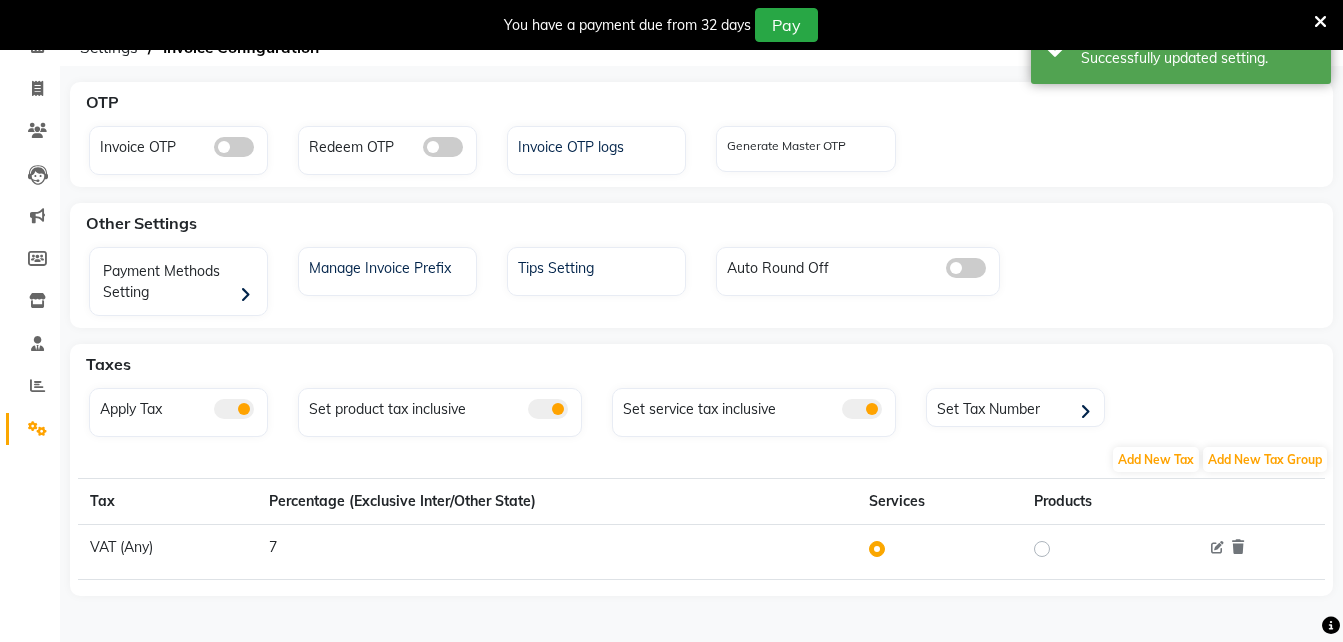 scroll, scrollTop: 0, scrollLeft: 0, axis: both 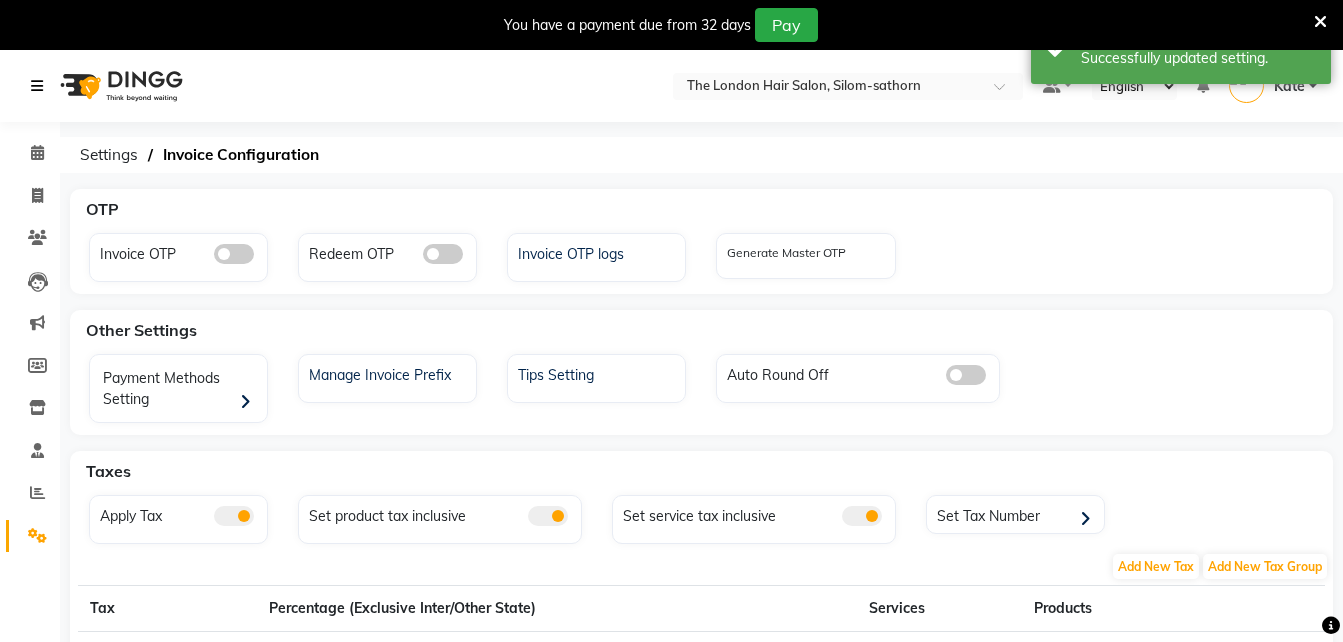 click at bounding box center (37, 86) 